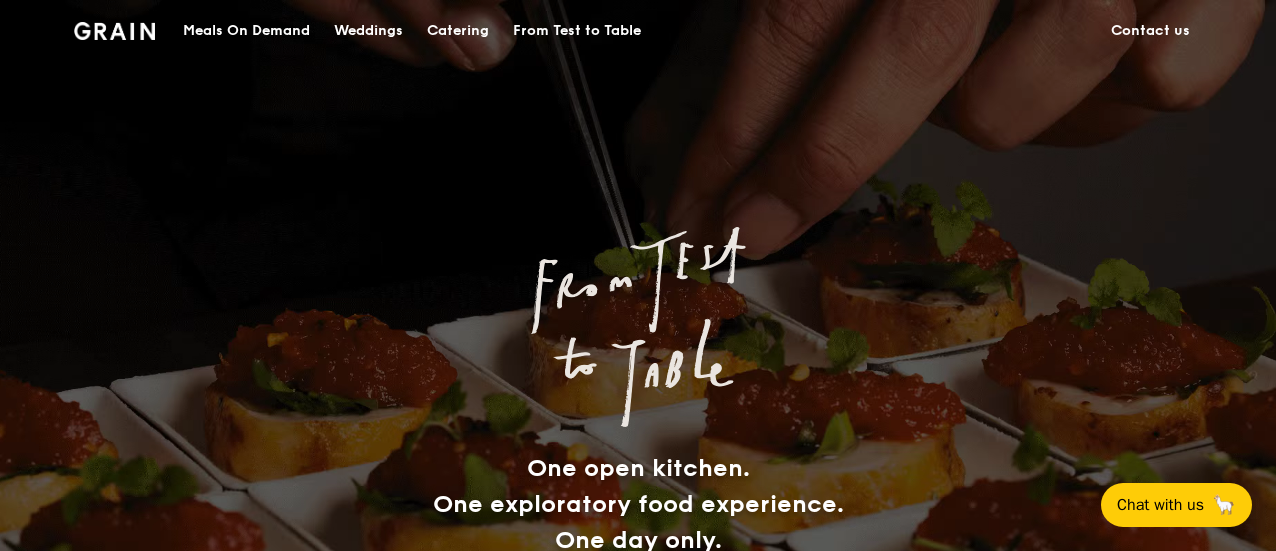scroll, scrollTop: 0, scrollLeft: 0, axis: both 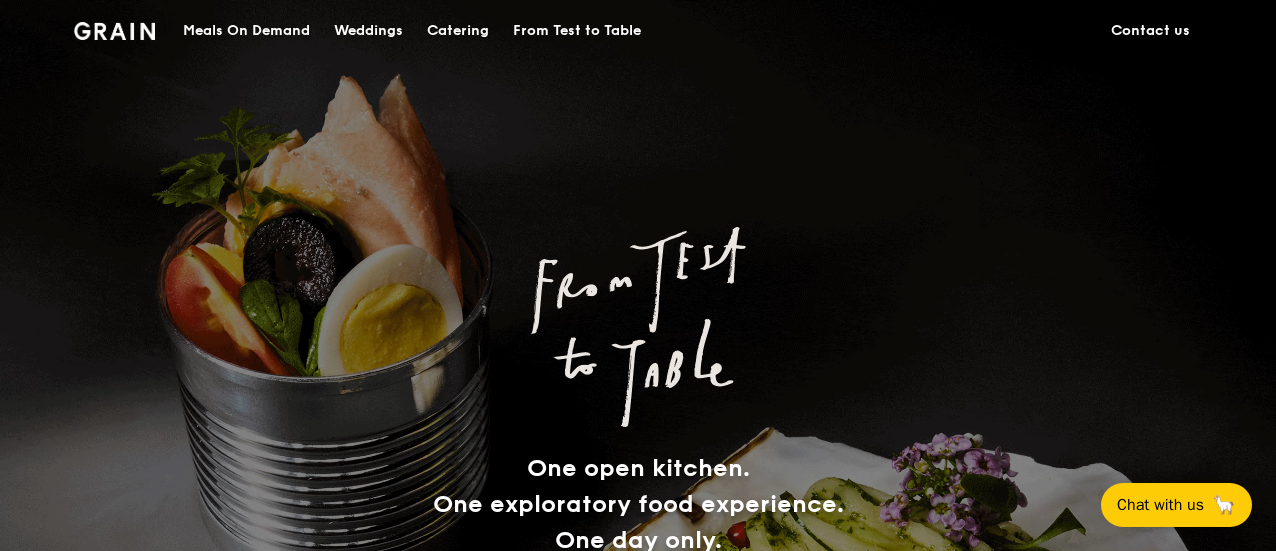 click on "Catering" at bounding box center [458, 31] 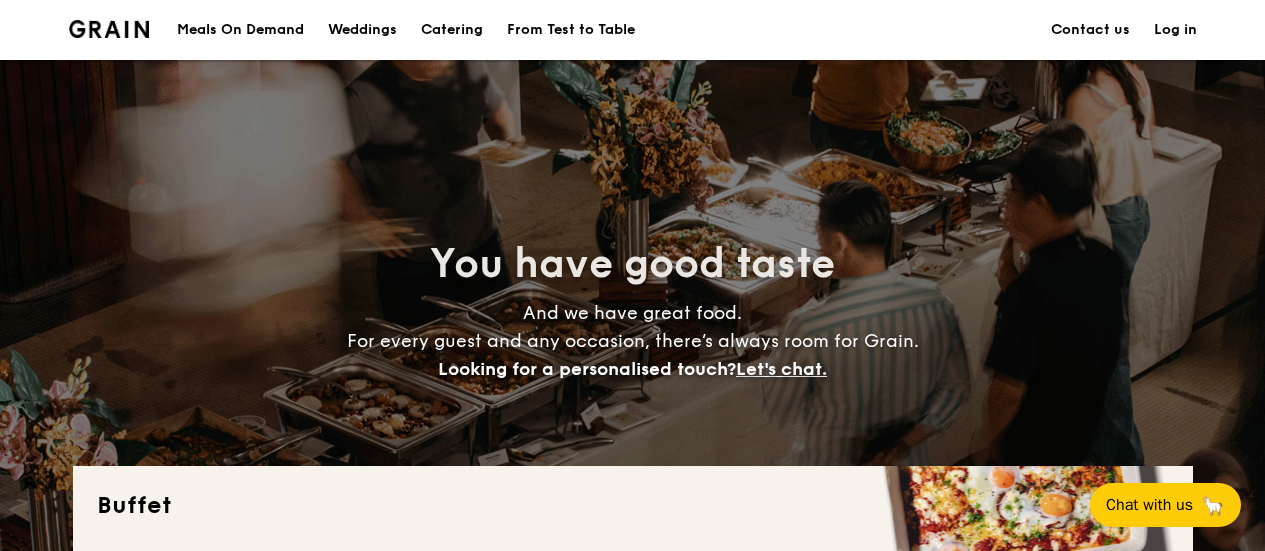 scroll, scrollTop: 542, scrollLeft: 0, axis: vertical 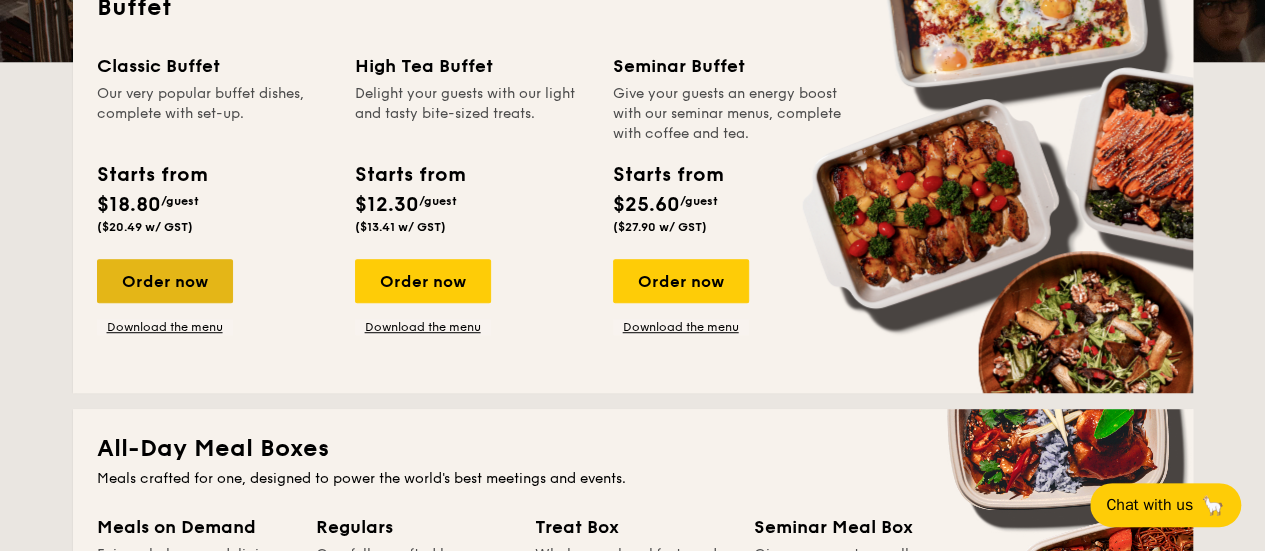 click on "Order now" at bounding box center [165, 281] 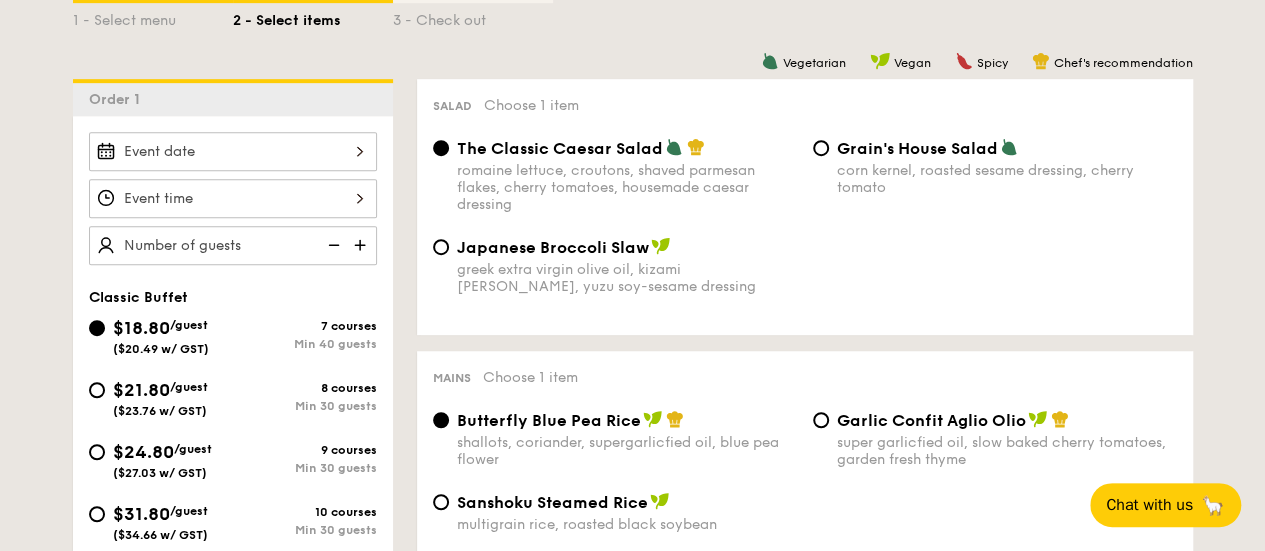 scroll, scrollTop: 488, scrollLeft: 0, axis: vertical 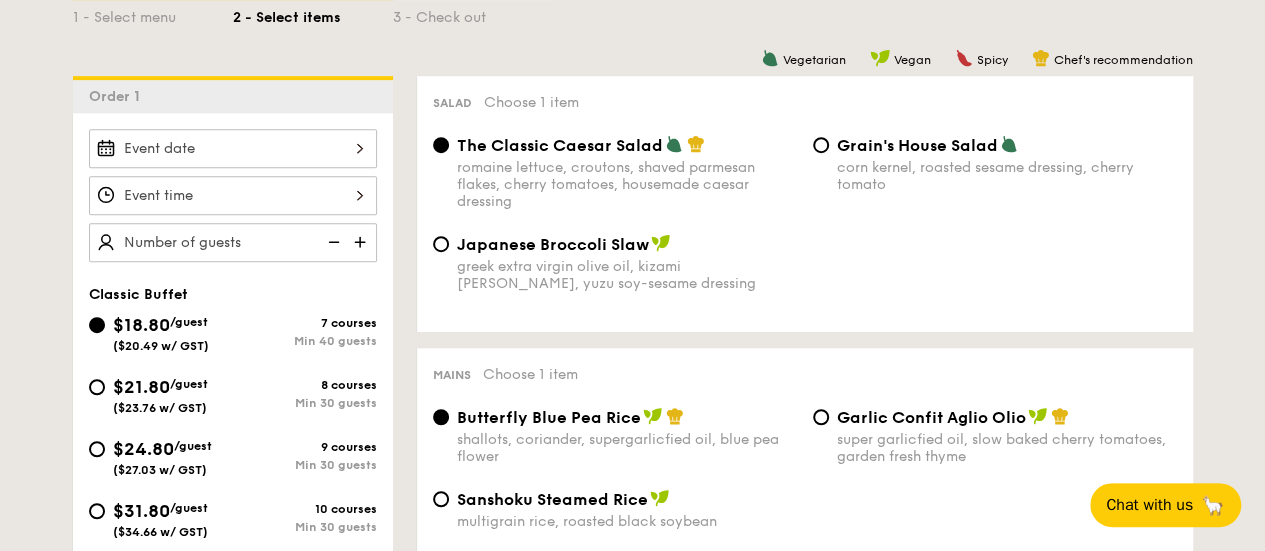 click on "$24.80" at bounding box center (143, 449) 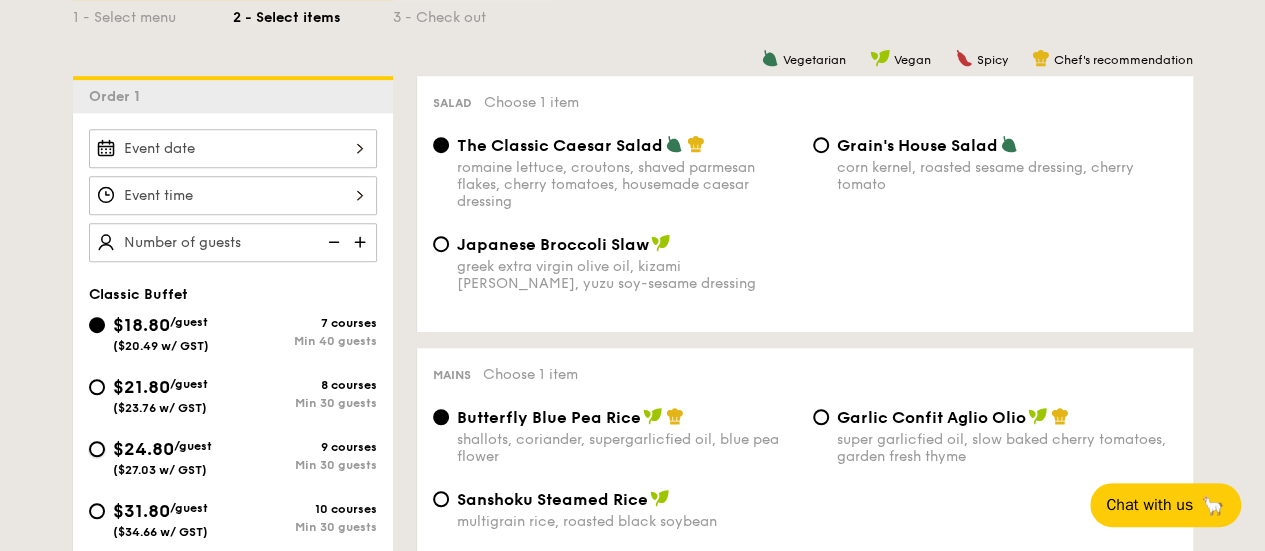 click on "$24.80
/guest
($27.03 w/ GST)
9 courses
Min 30 guests" at bounding box center (97, 449) 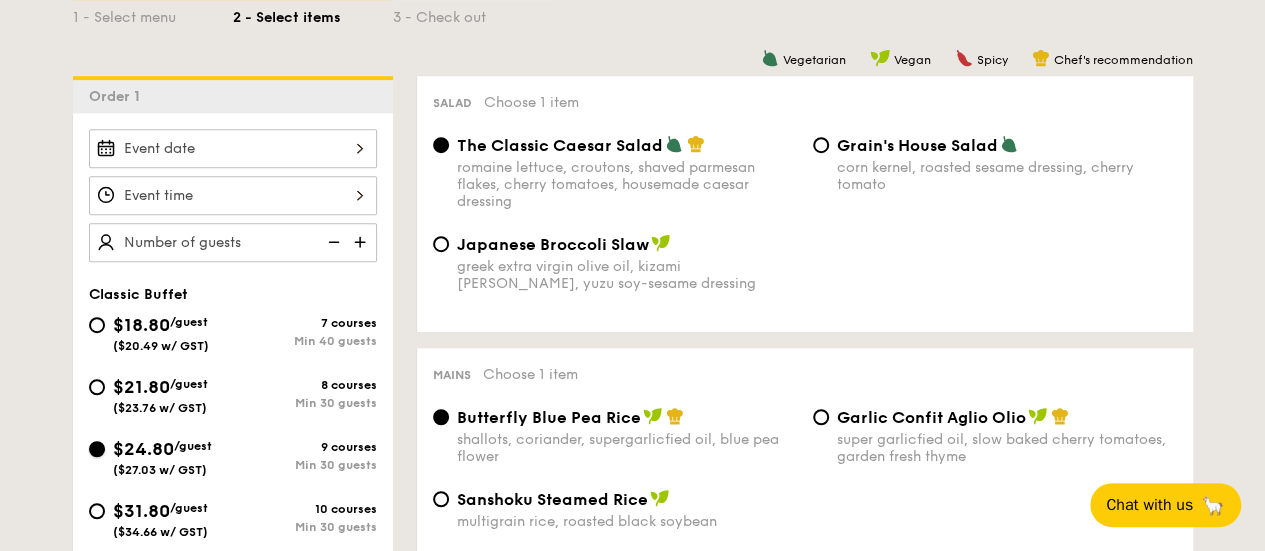 radio on "true" 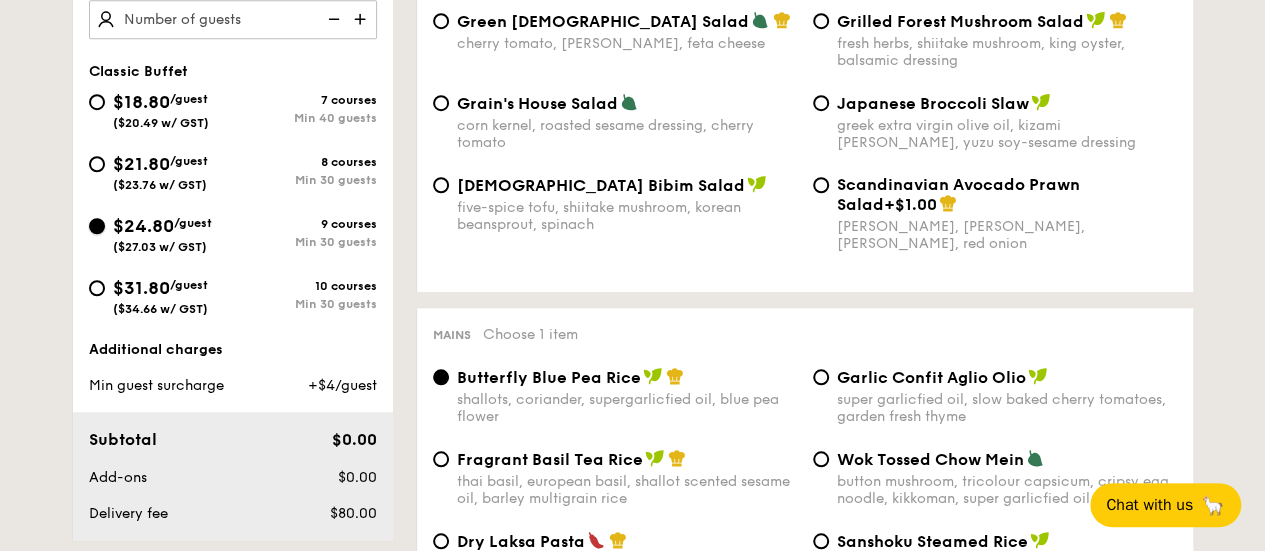 scroll, scrollTop: 709, scrollLeft: 0, axis: vertical 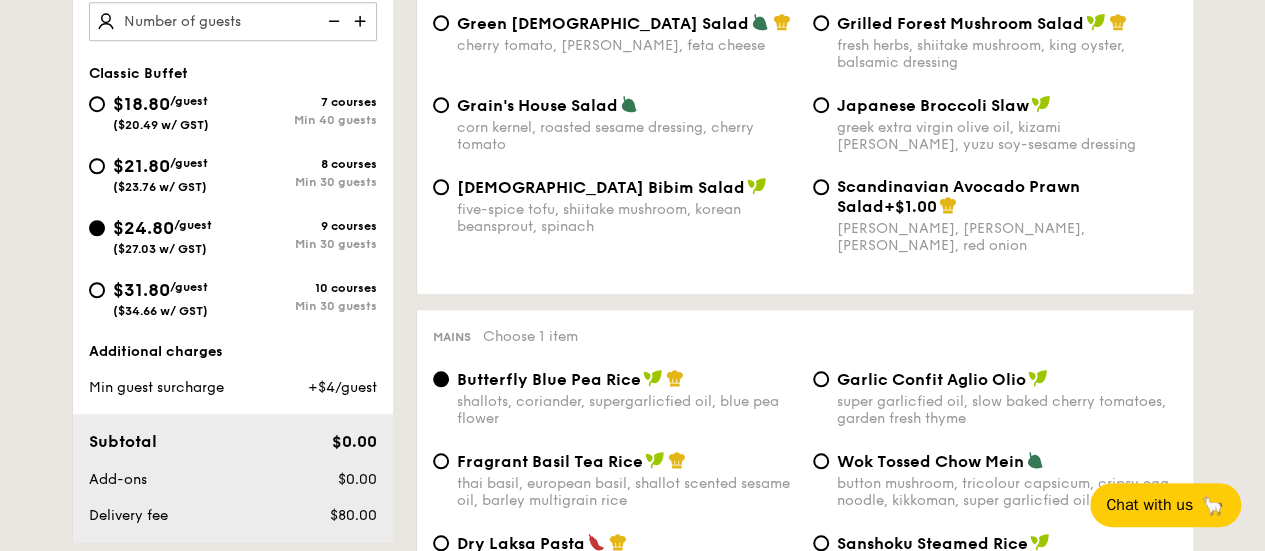 click on "$21.80" at bounding box center [141, 166] 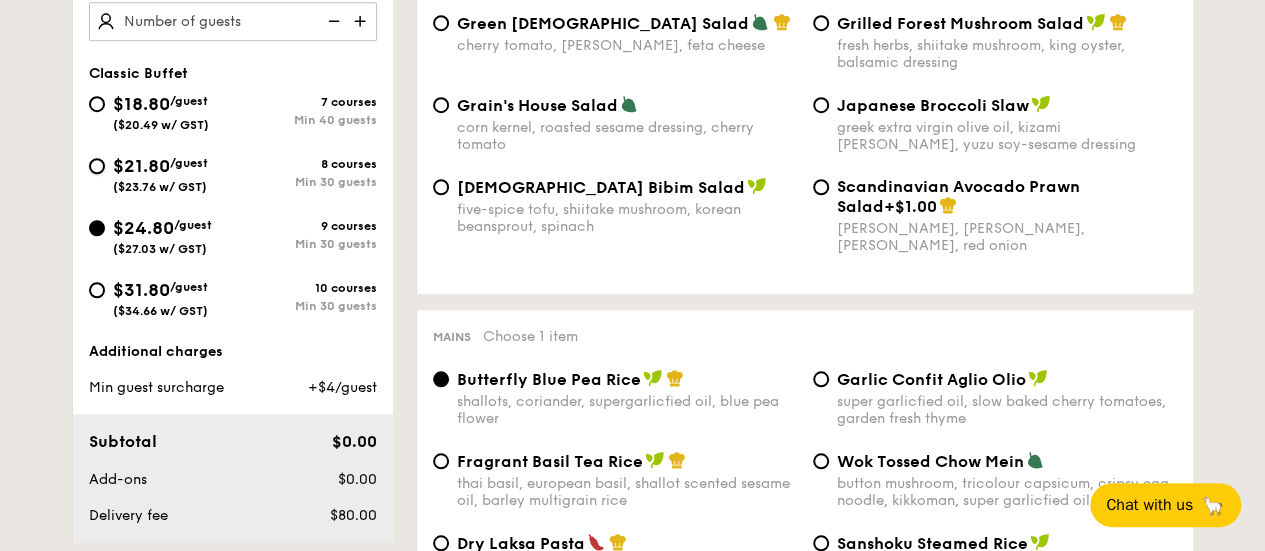 click on "$21.80
/guest
($23.76 w/ GST)
8 courses
Min 30 guests" at bounding box center (97, 166) 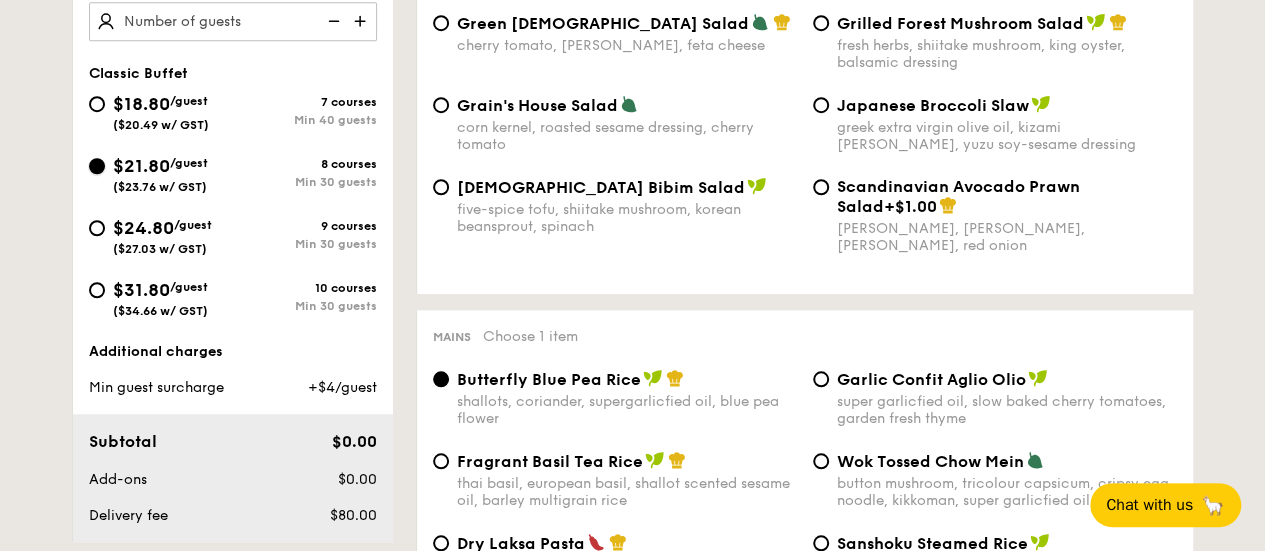 radio on "true" 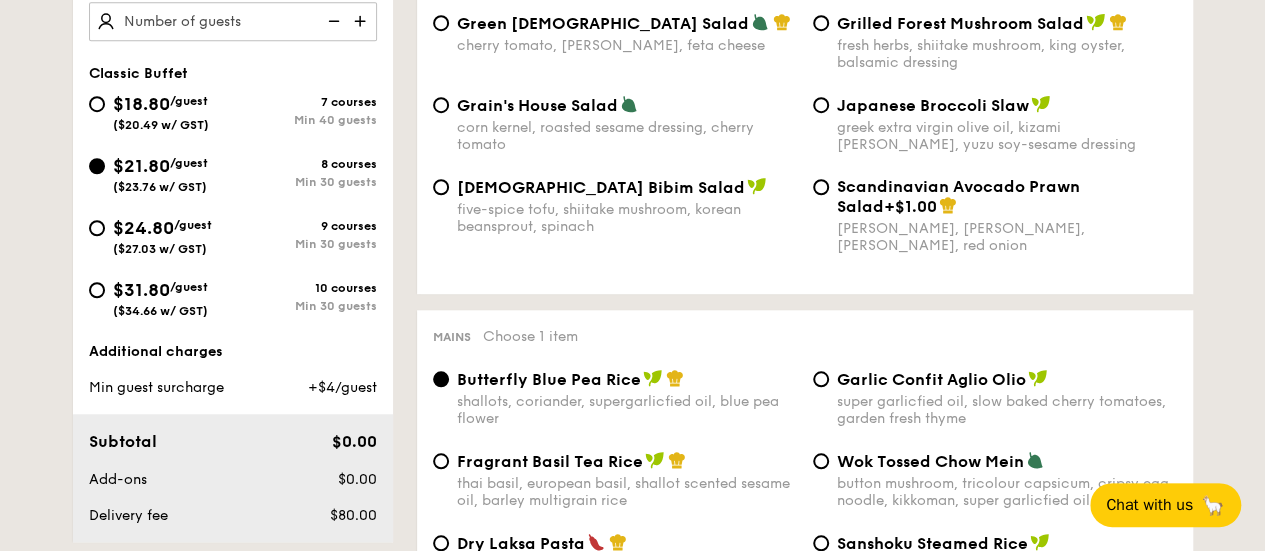 click on "($20.49 w/ GST)" at bounding box center [161, 125] 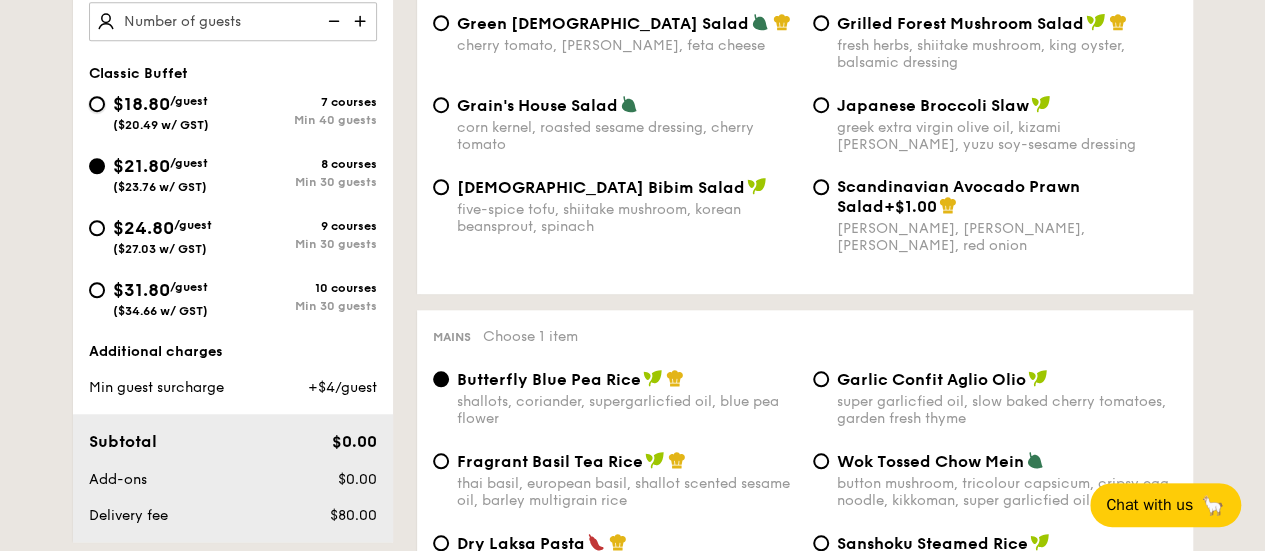 click on "$18.80
/guest
($20.49 w/ GST)
7 courses
Min 40 guests" at bounding box center (97, 104) 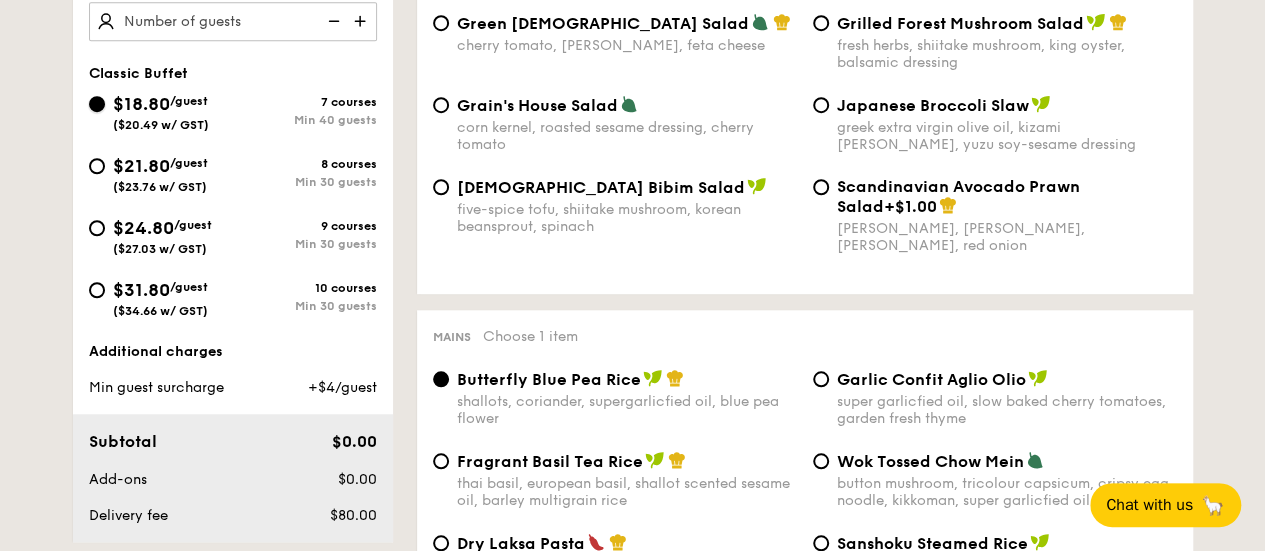radio on "true" 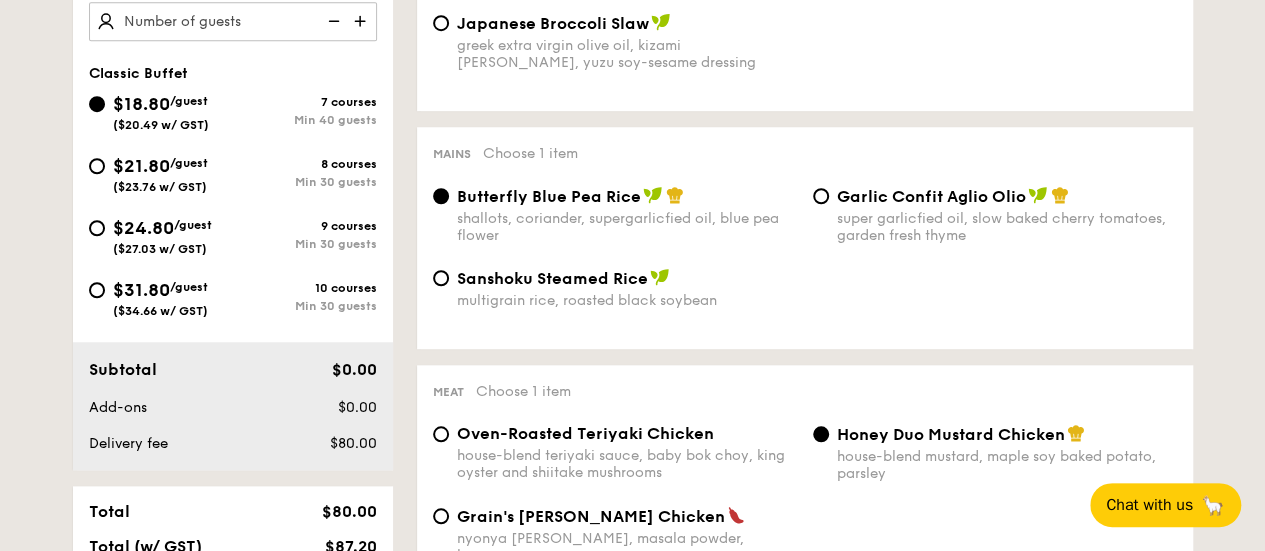 click on "($23.76 w/ GST)" at bounding box center [160, 187] 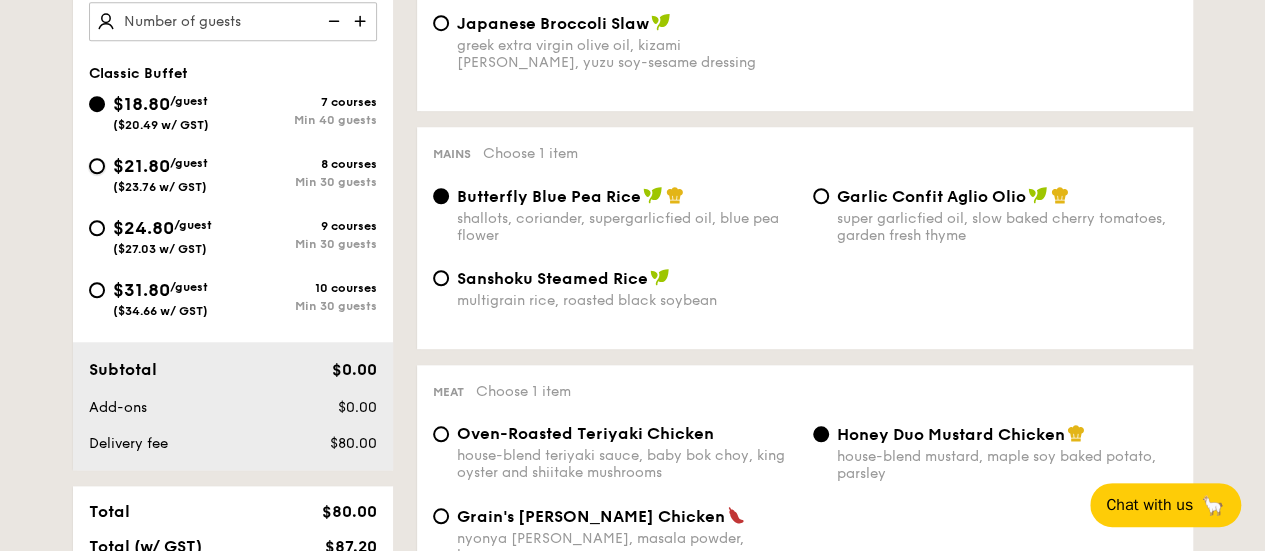 click on "$21.80
/guest
($23.76 w/ GST)
8 courses
Min 30 guests" at bounding box center (97, 166) 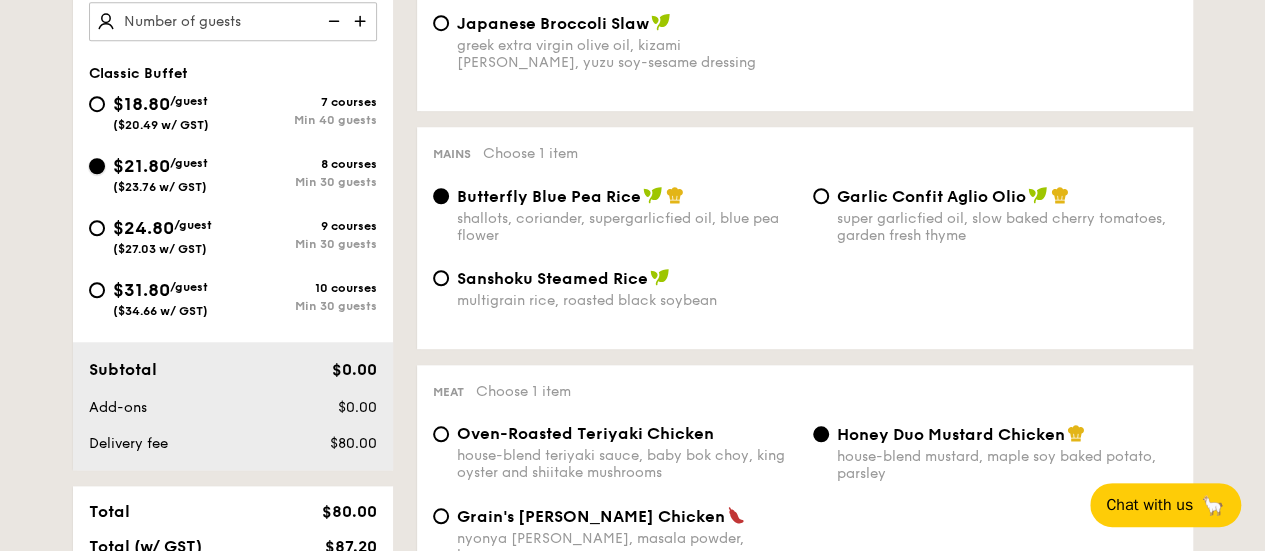 radio on "true" 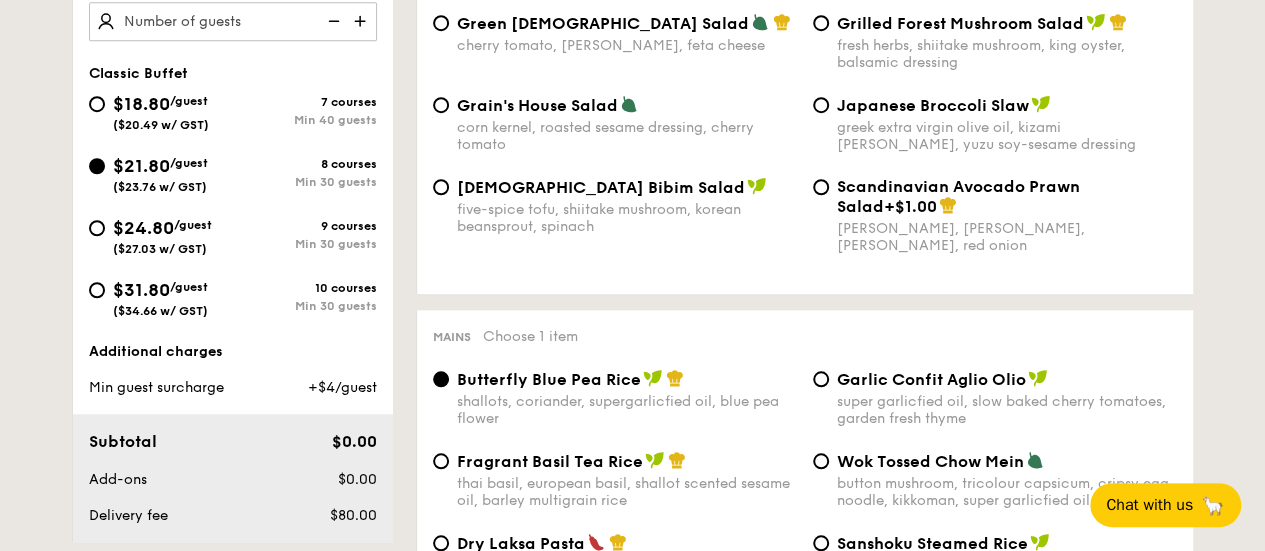 click on "($27.03 w/ GST)" at bounding box center (160, 249) 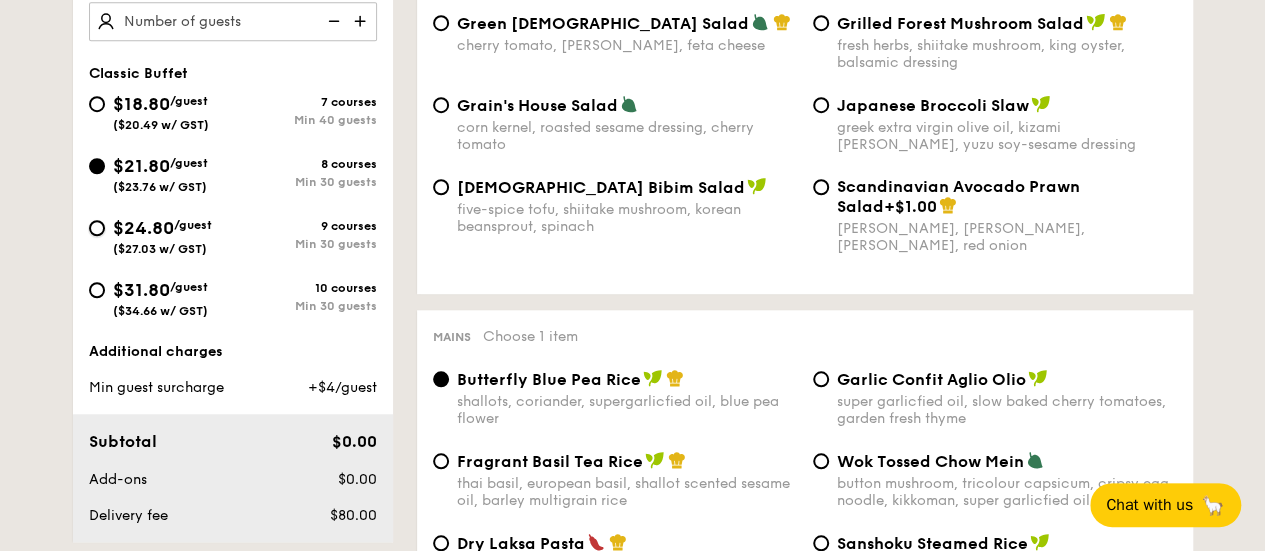 click on "$24.80
/guest
($27.03 w/ GST)
9 courses
Min 30 guests" at bounding box center (97, 228) 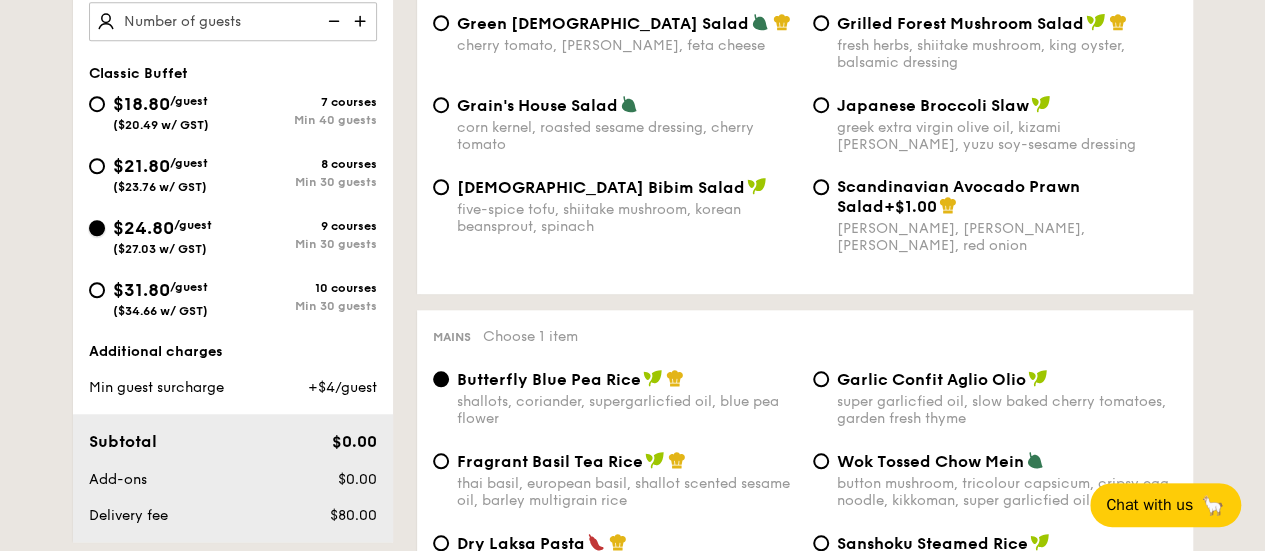 radio on "true" 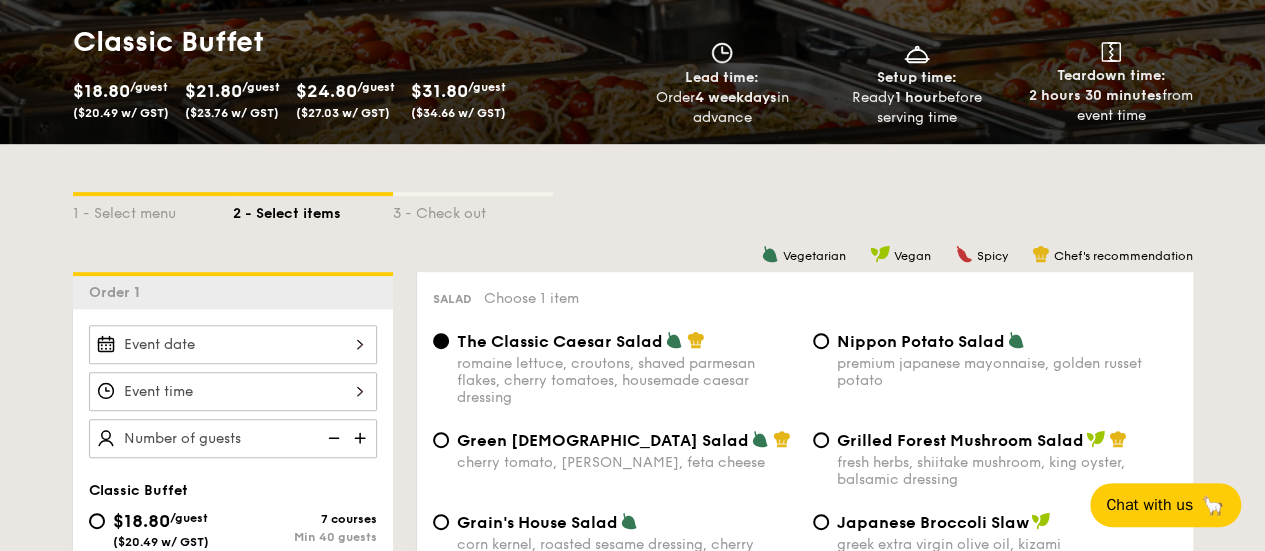 scroll, scrollTop: 291, scrollLeft: 0, axis: vertical 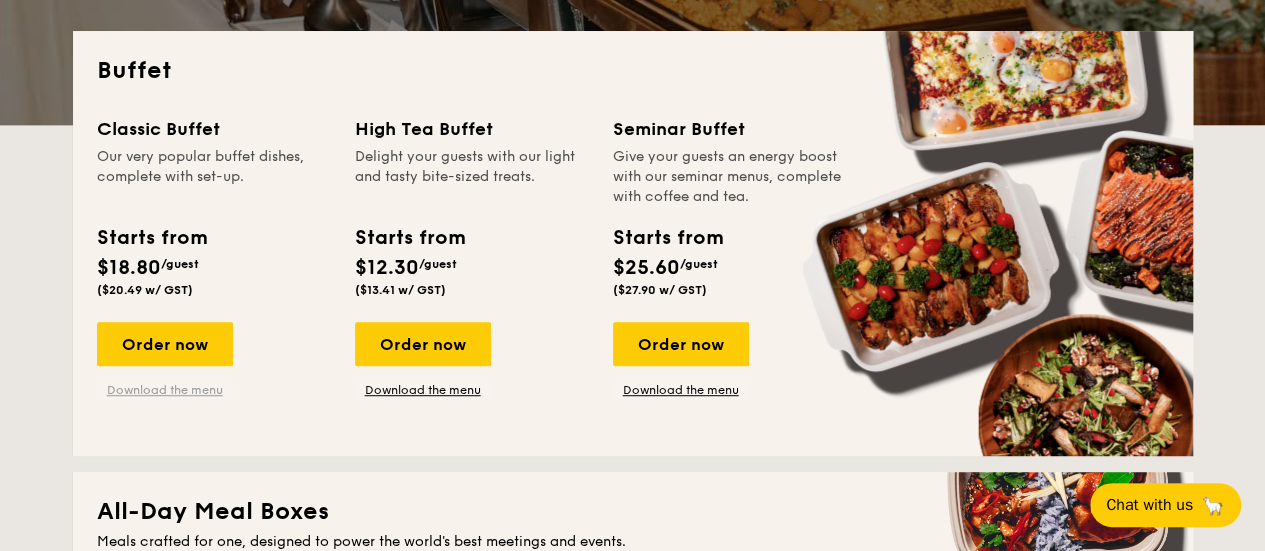 click on "Download the menu" at bounding box center [165, 390] 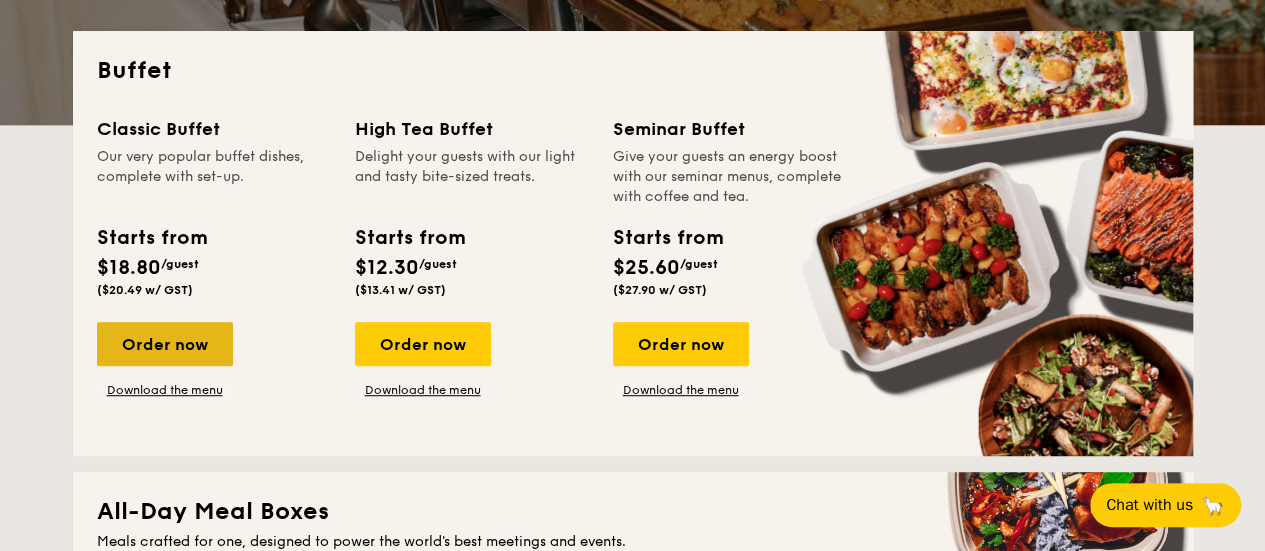 click on "Order now" at bounding box center [165, 344] 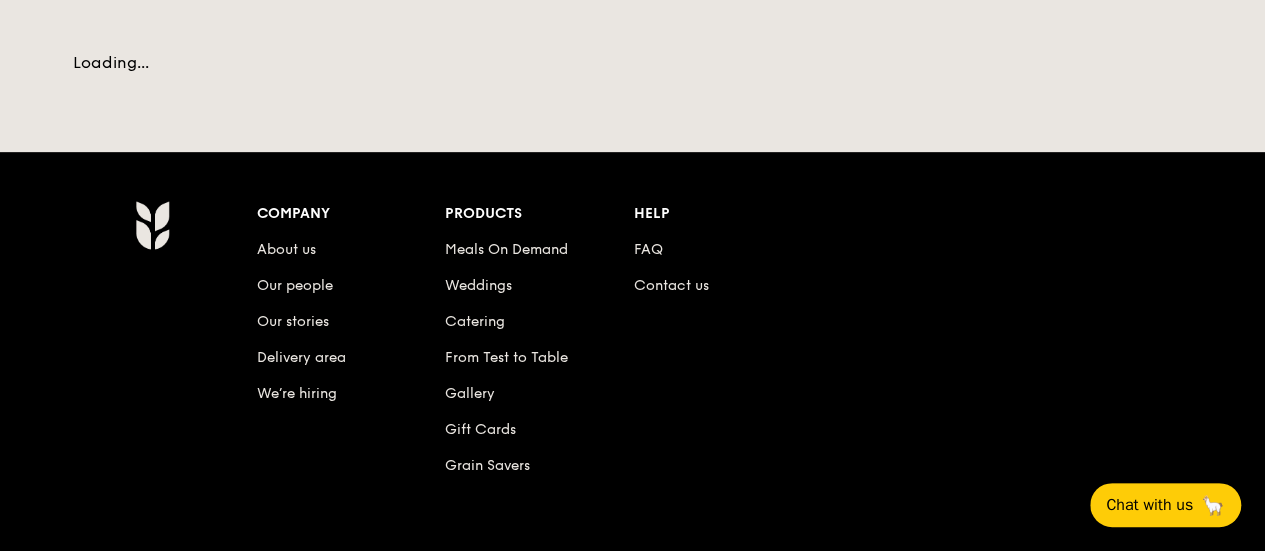 scroll, scrollTop: 0, scrollLeft: 0, axis: both 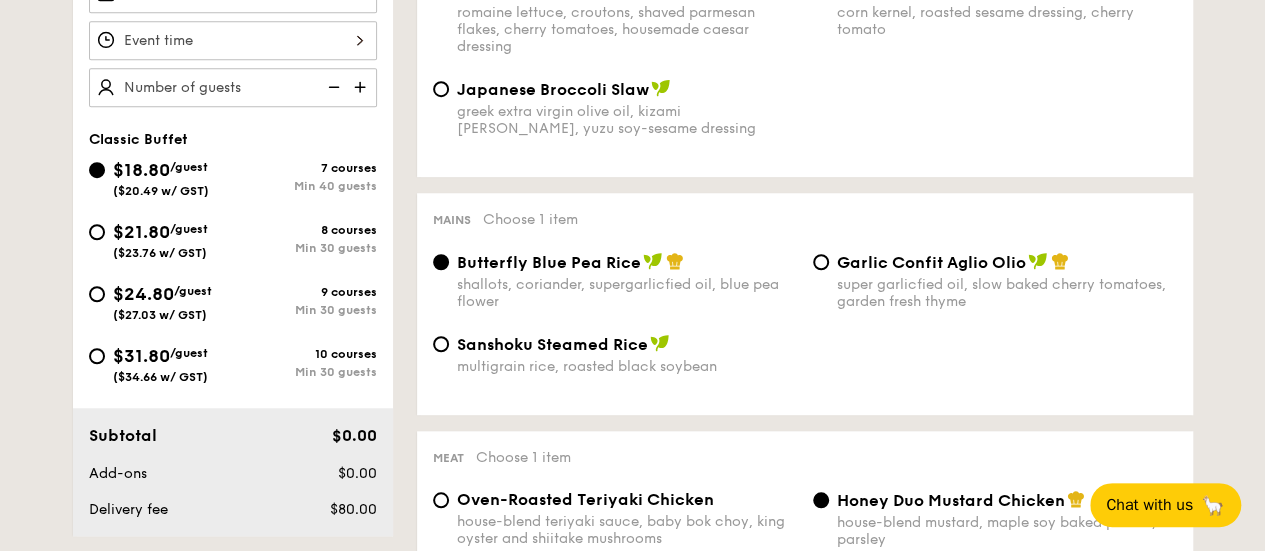 drag, startPoint x: 159, startPoint y: 289, endPoint x: 370, endPoint y: 197, distance: 230.18471 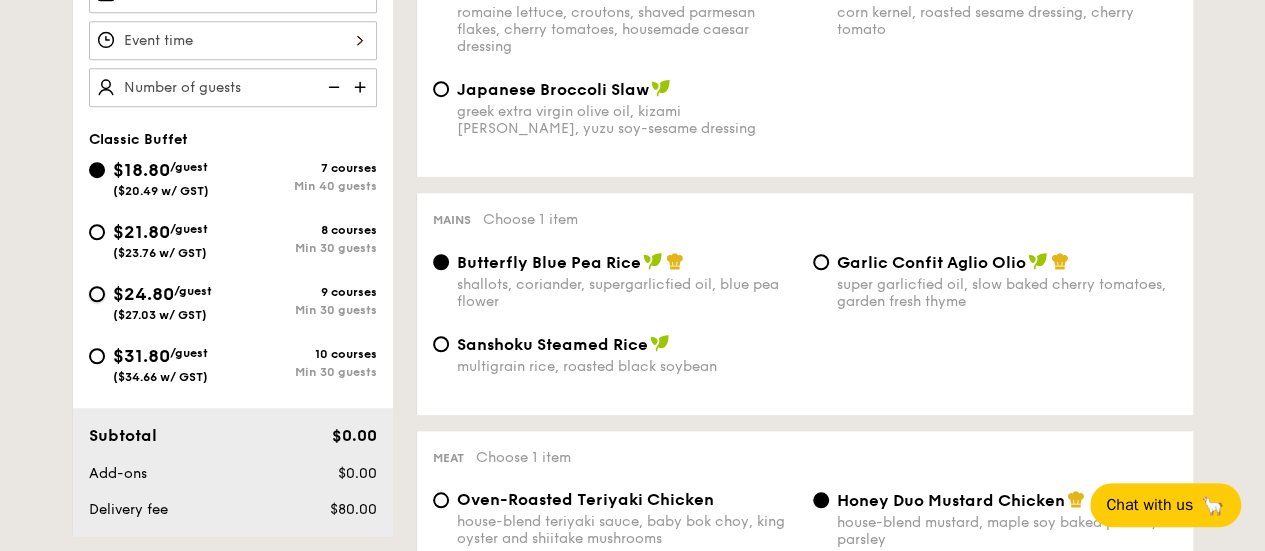 click on "$24.80
/guest
($27.03 w/ GST)
9 courses
Min 30 guests" at bounding box center [97, 294] 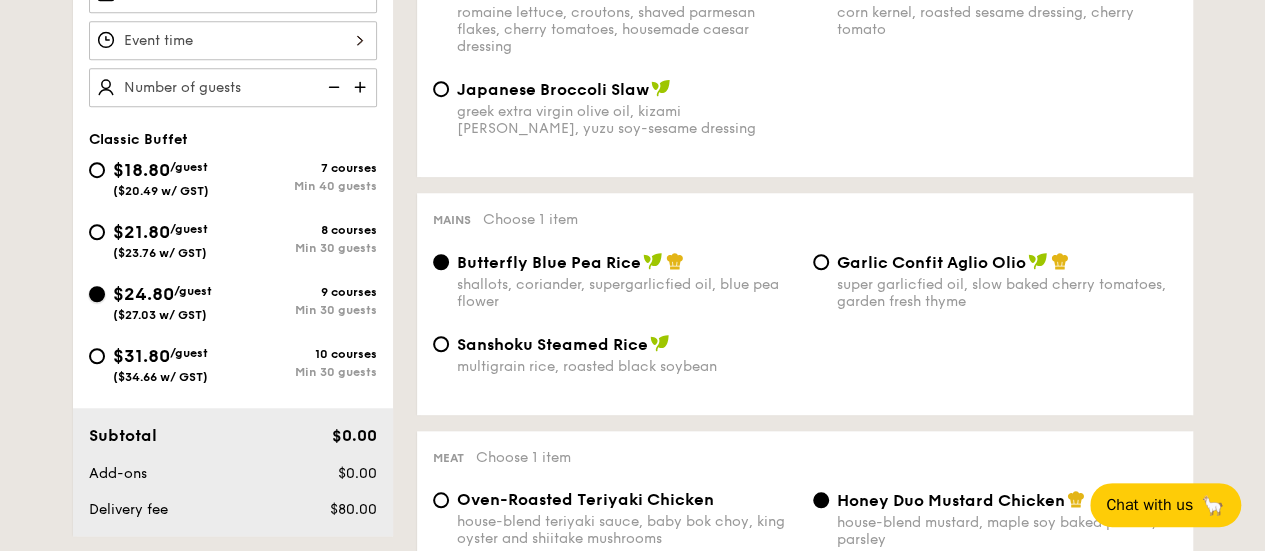 radio on "true" 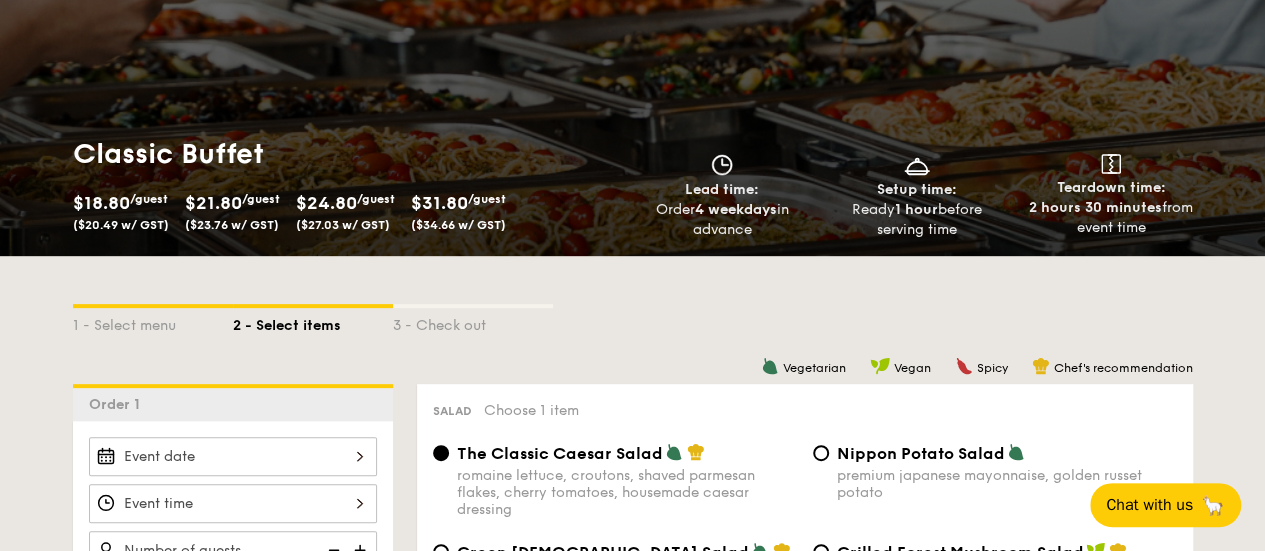 scroll, scrollTop: 476, scrollLeft: 0, axis: vertical 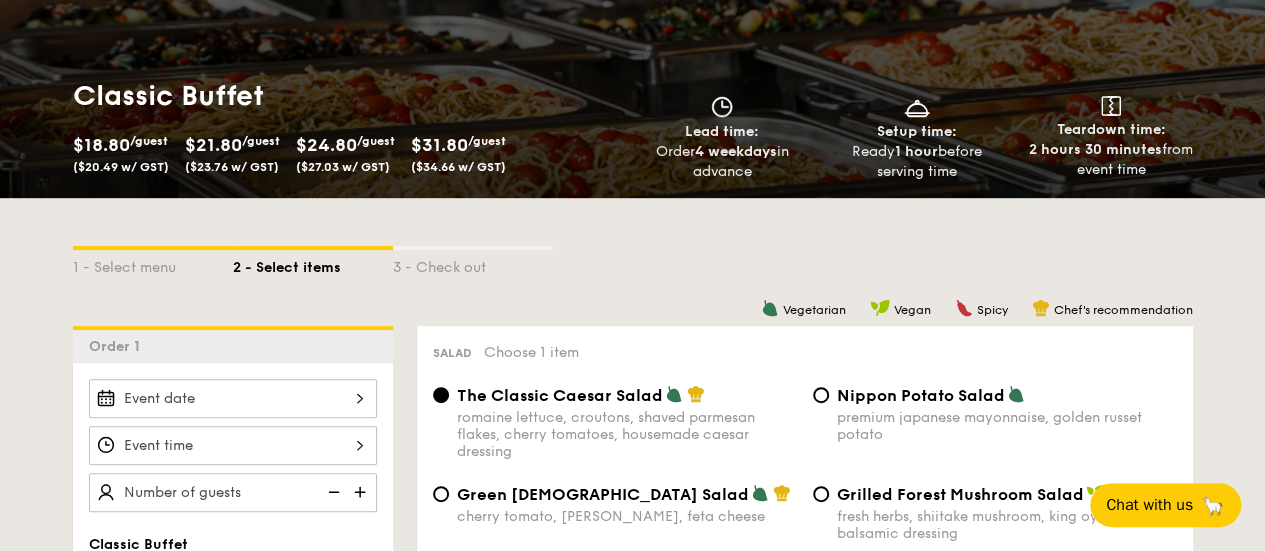 drag, startPoint x: 876, startPoint y: 129, endPoint x: 954, endPoint y: 173, distance: 89.55445 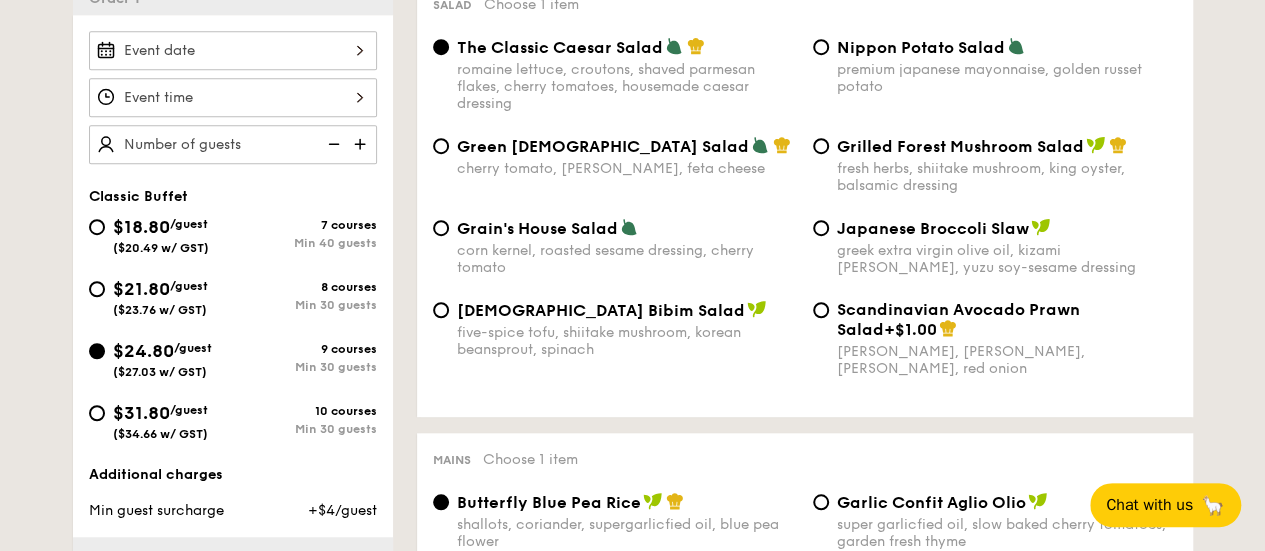 scroll, scrollTop: 587, scrollLeft: 0, axis: vertical 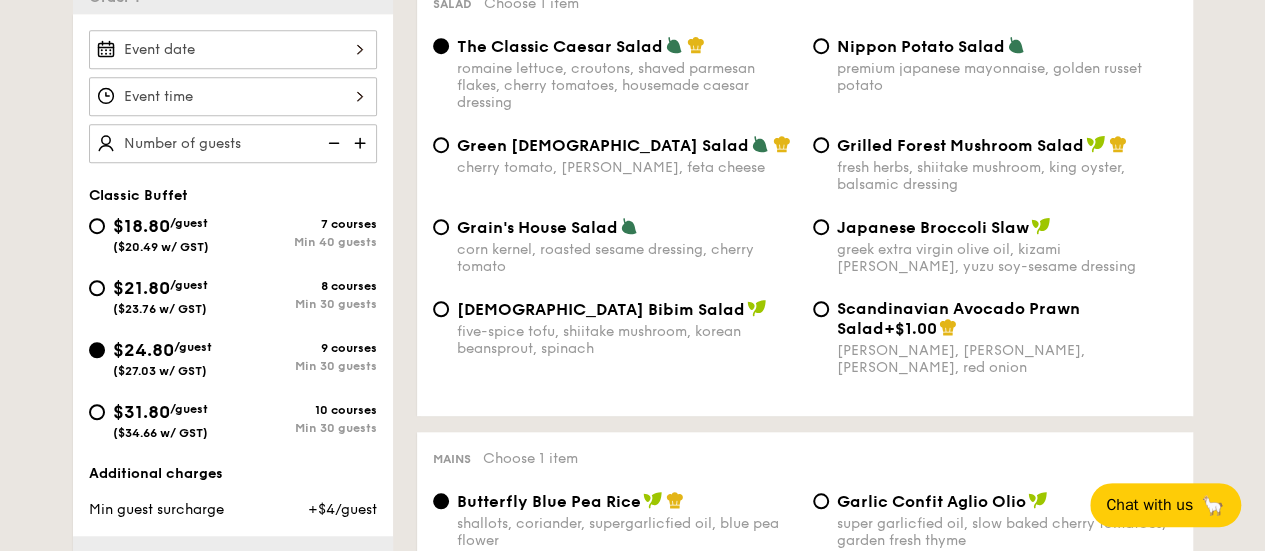 click at bounding box center [362, 143] 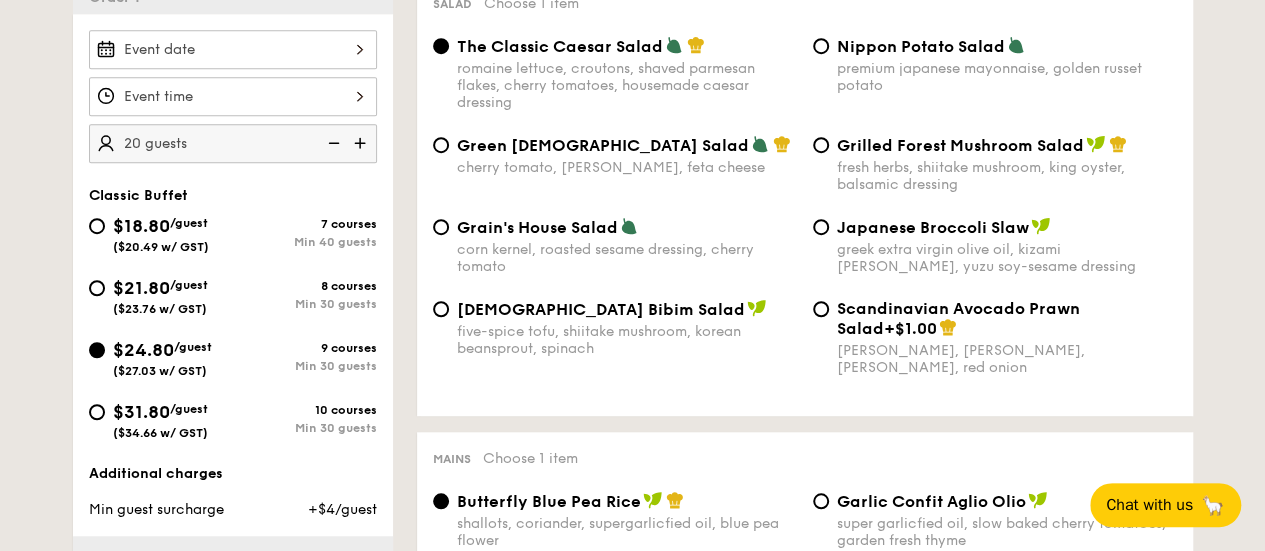 click at bounding box center (362, 143) 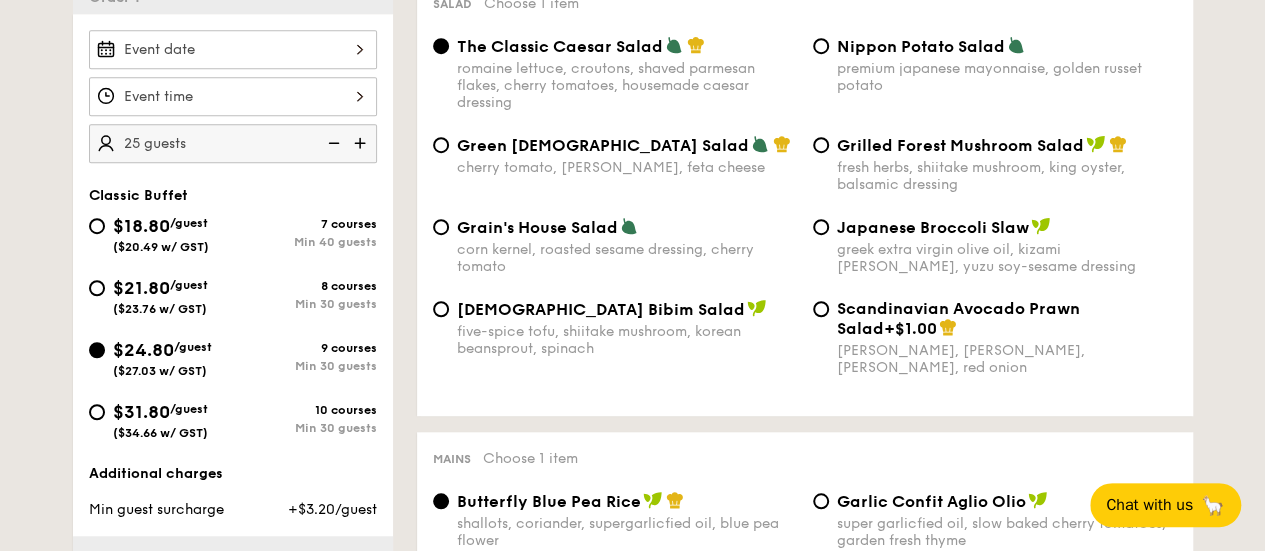 click at bounding box center [362, 143] 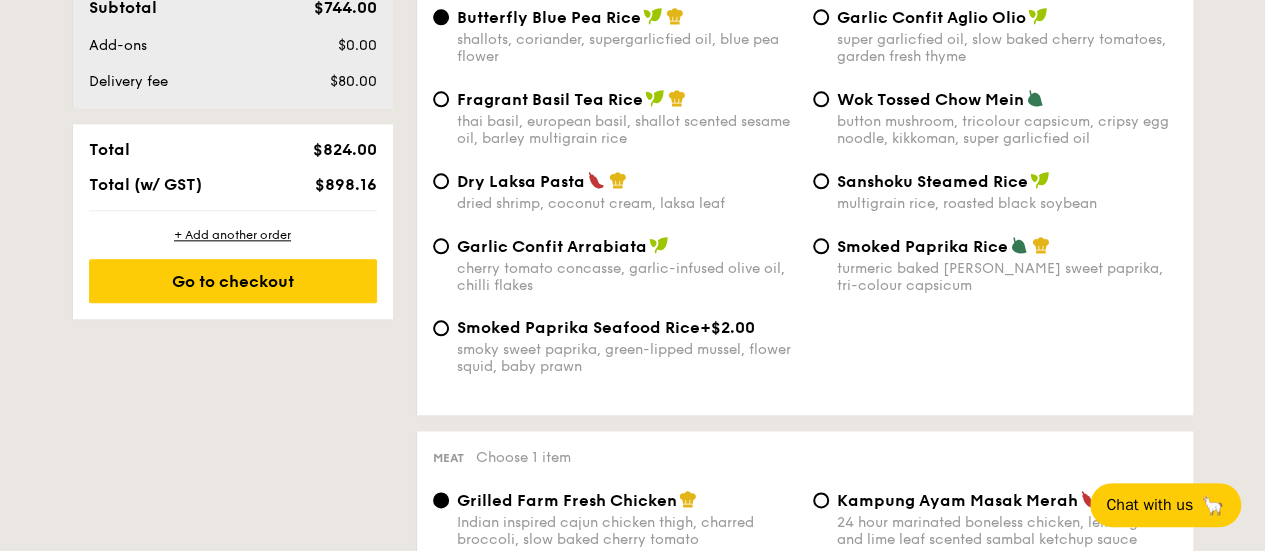 scroll, scrollTop: 1086, scrollLeft: 0, axis: vertical 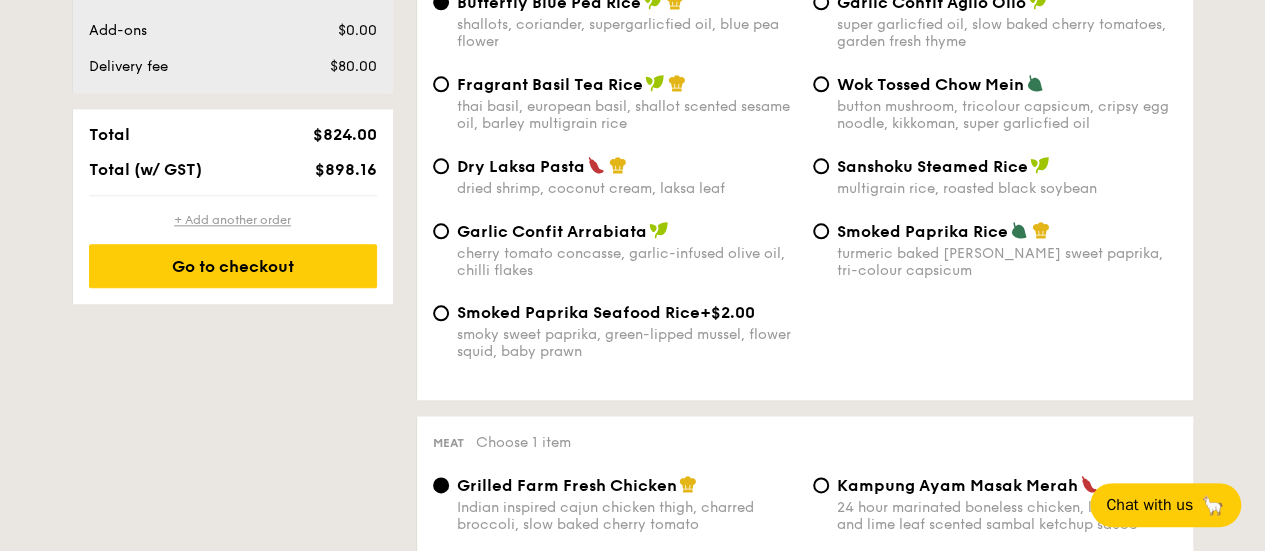 click on "+ Add another order" at bounding box center (233, 220) 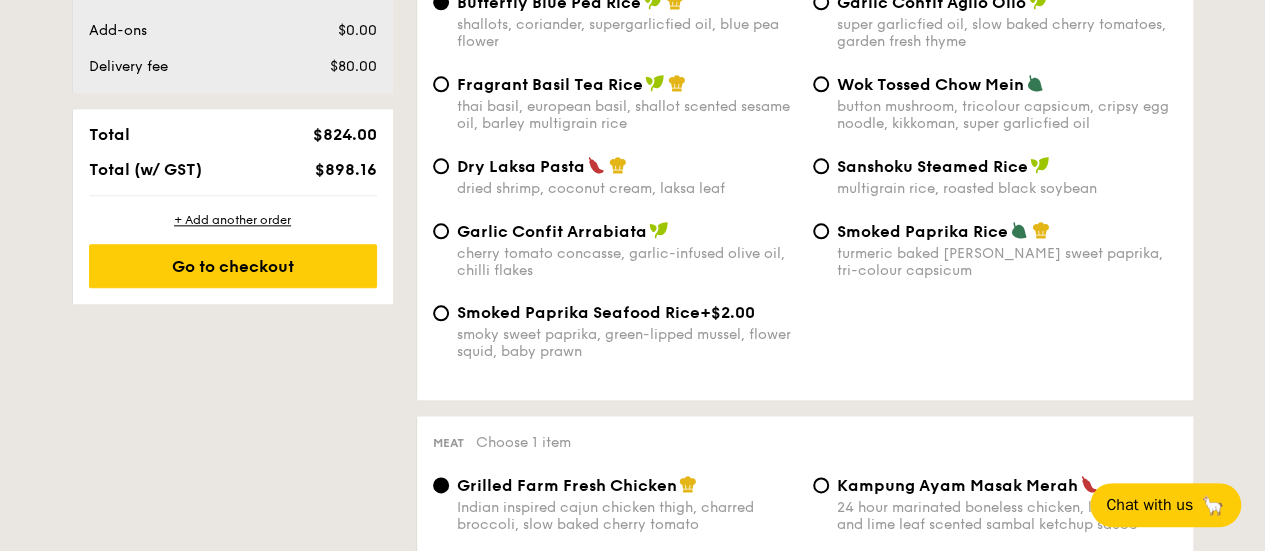 radio on "true" 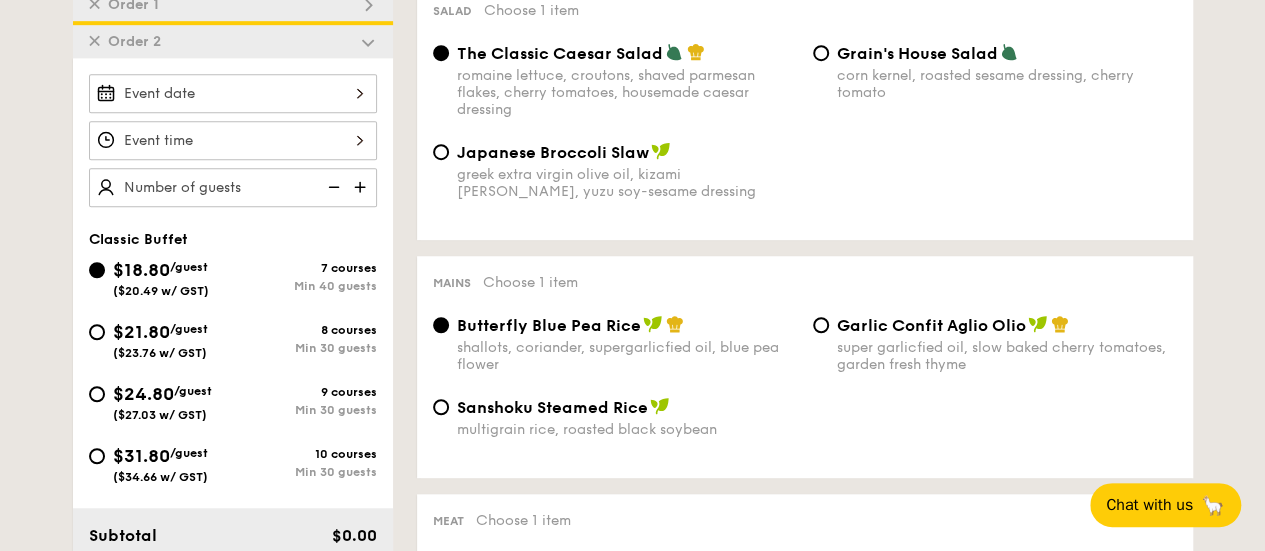 scroll, scrollTop: 570, scrollLeft: 0, axis: vertical 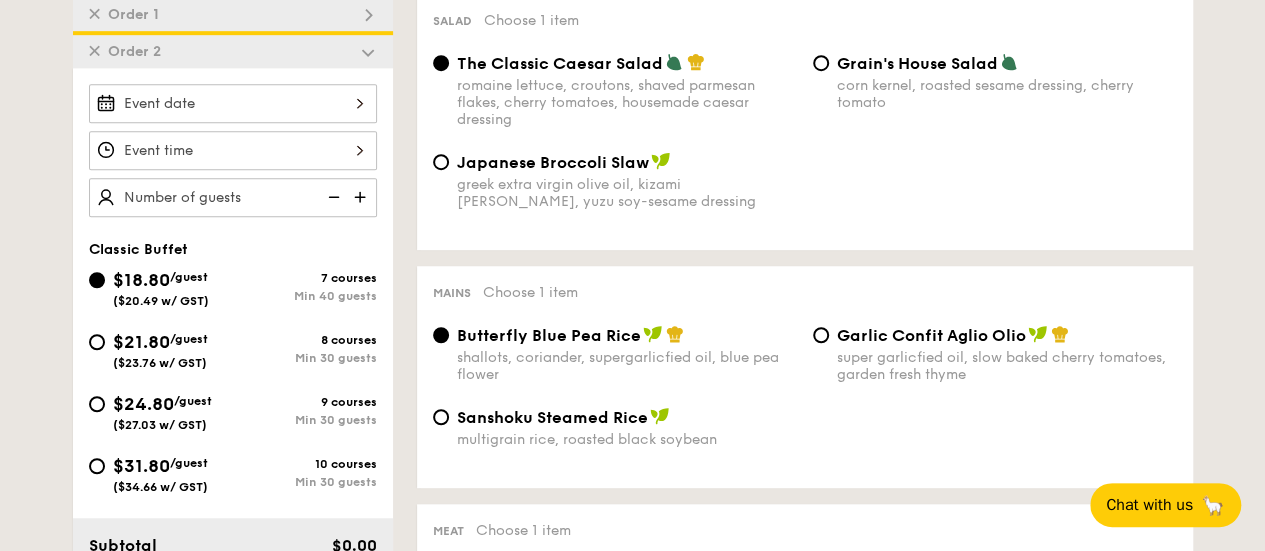drag, startPoint x: 107, startPoint y: 397, endPoint x: 370, endPoint y: 235, distance: 308.88995 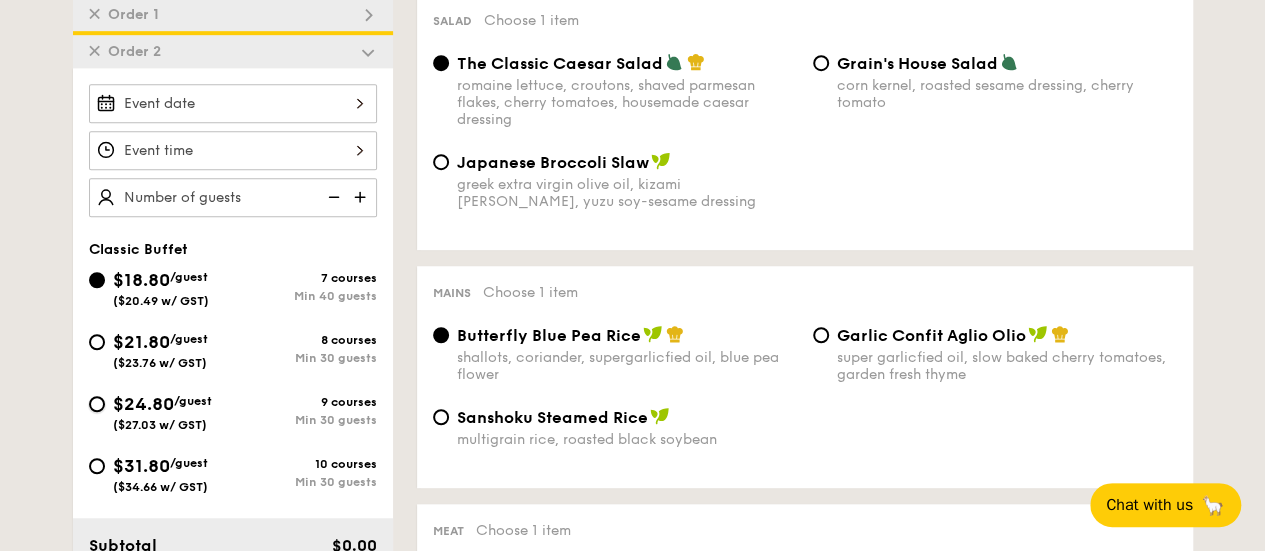 click on "$24.80
/guest
($27.03 w/ GST)
9 courses
Min 30 guests" at bounding box center (97, 404) 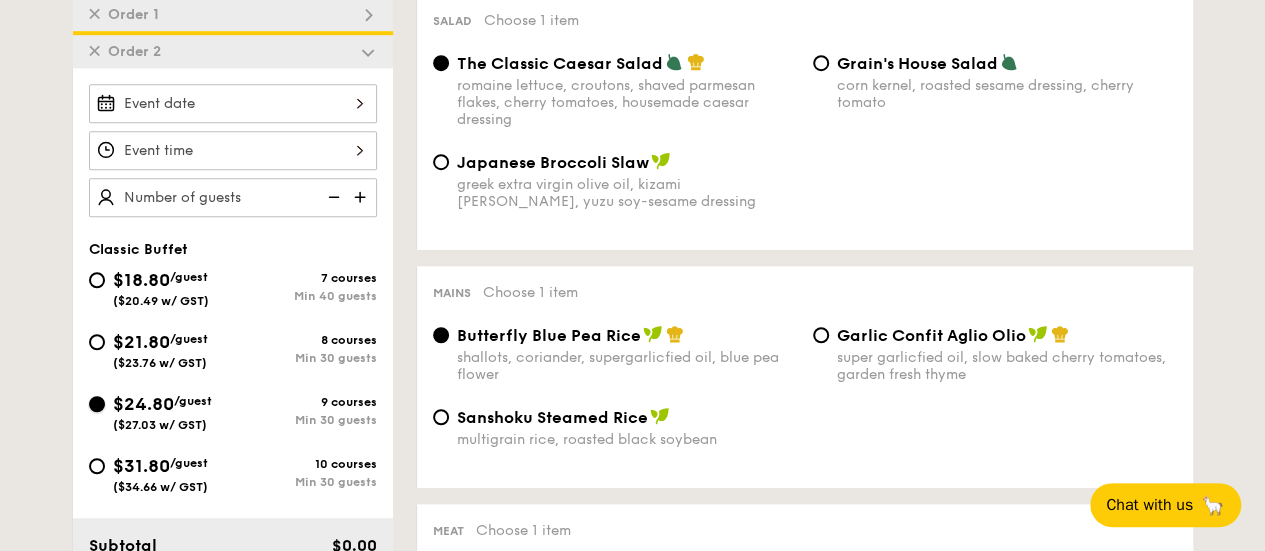 radio on "true" 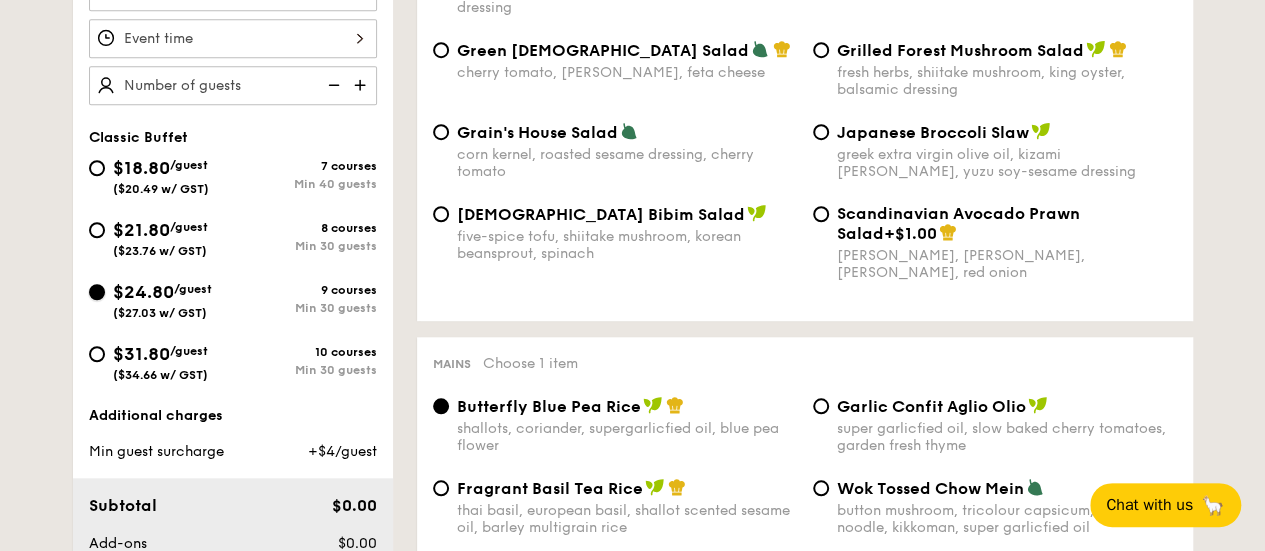 scroll, scrollTop: 672, scrollLeft: 0, axis: vertical 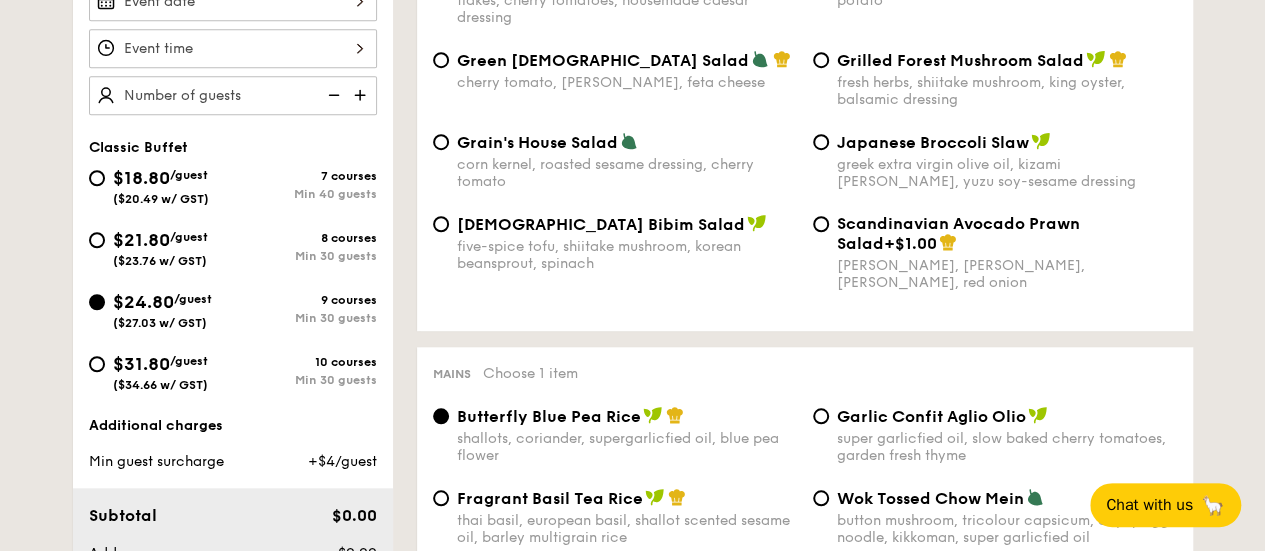 click at bounding box center [362, 95] 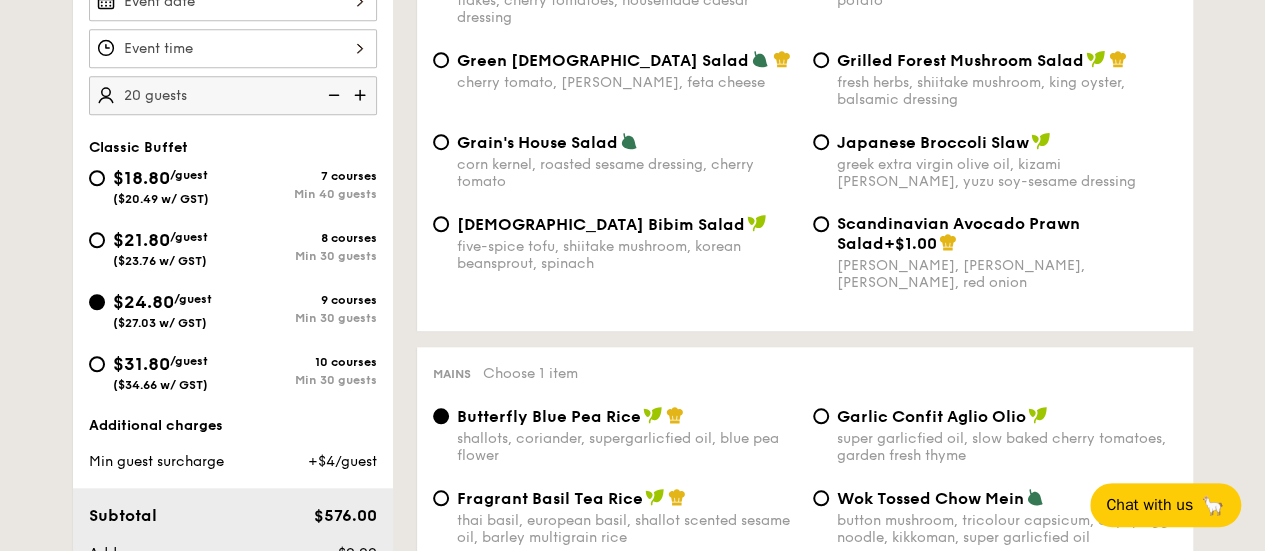 click at bounding box center (362, 95) 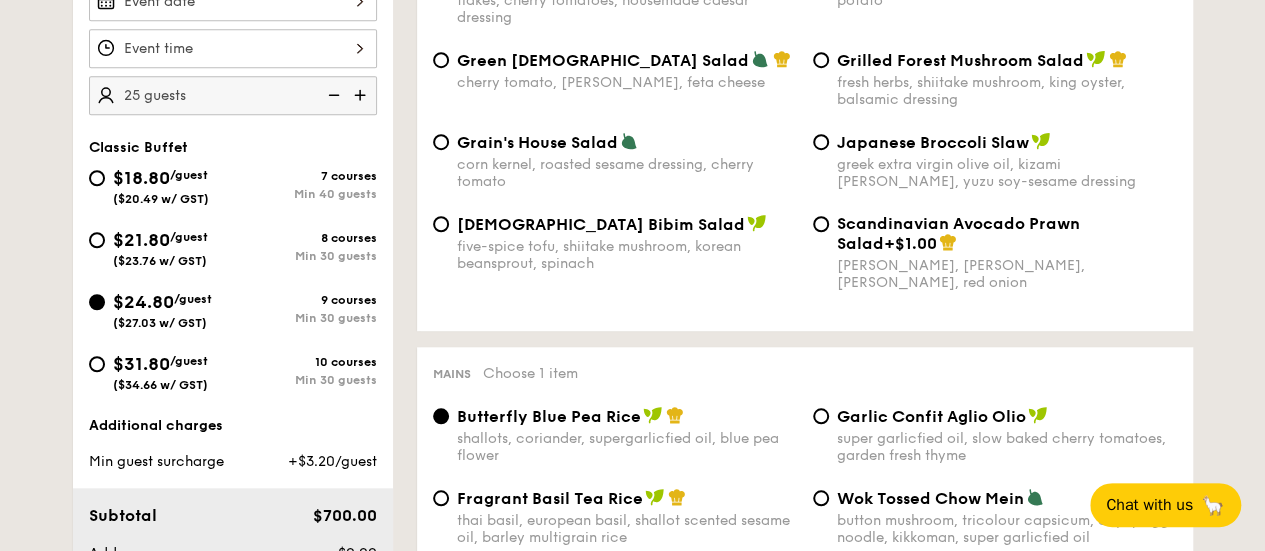 click at bounding box center [362, 95] 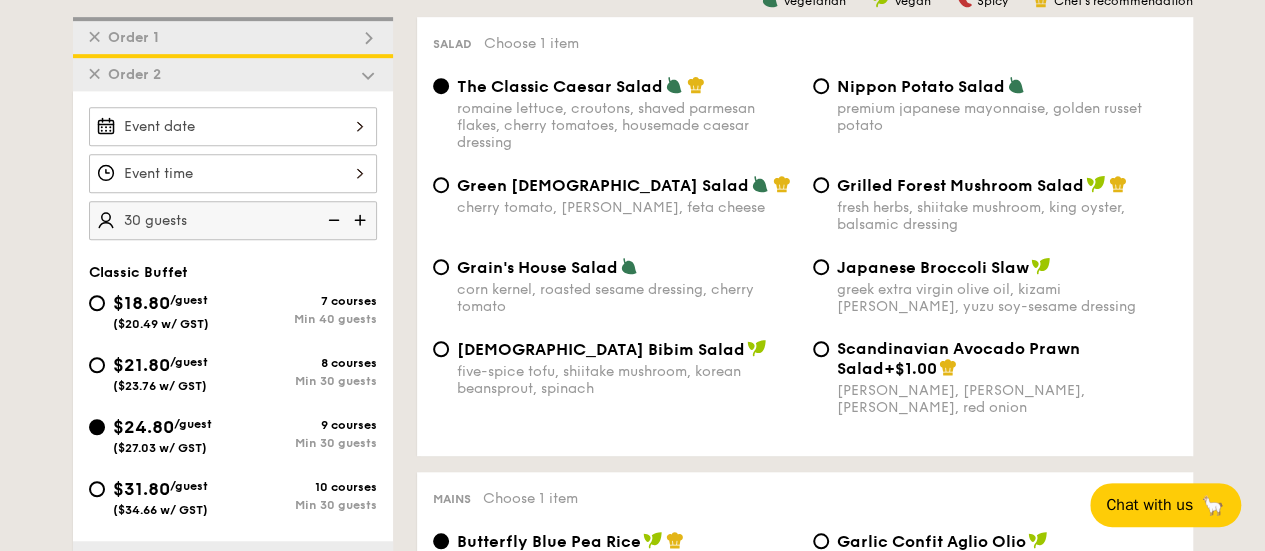 scroll, scrollTop: 540, scrollLeft: 0, axis: vertical 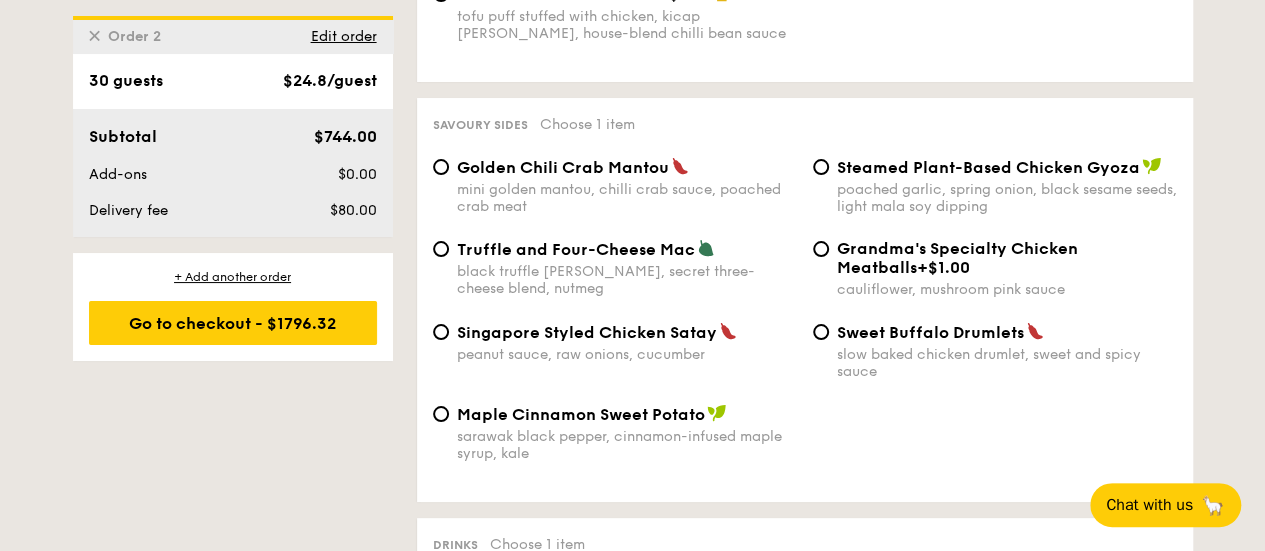 click on "Truffle and Four-Cheese Mac" at bounding box center (576, 249) 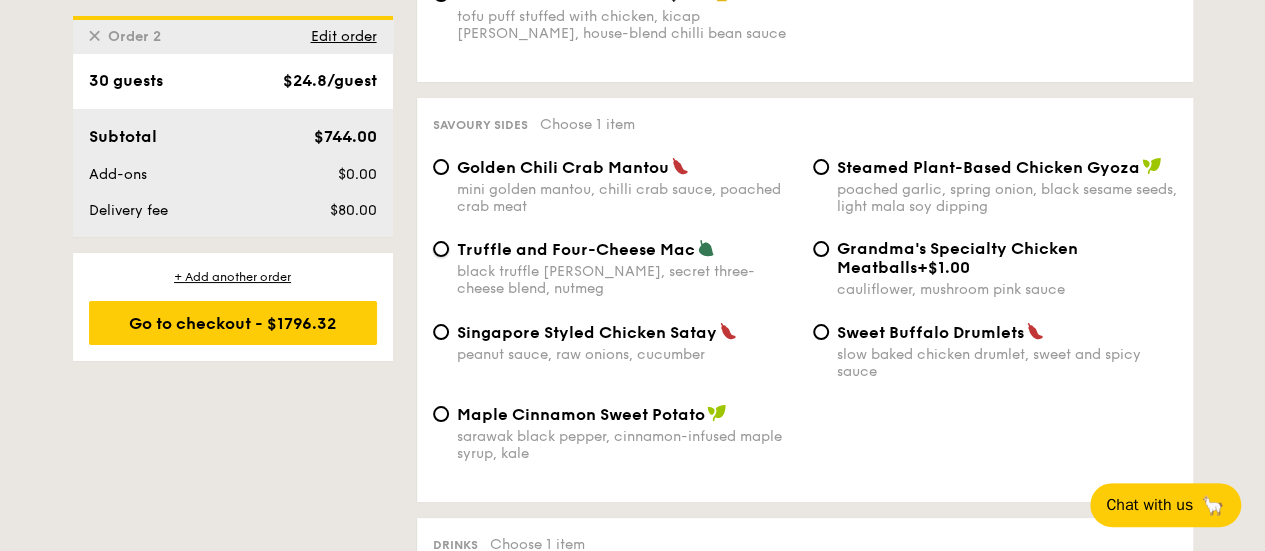click on "Truffle and Four-Cheese Mac black truffle [PERSON_NAME], secret three-cheese blend, nutmeg" at bounding box center [441, 249] 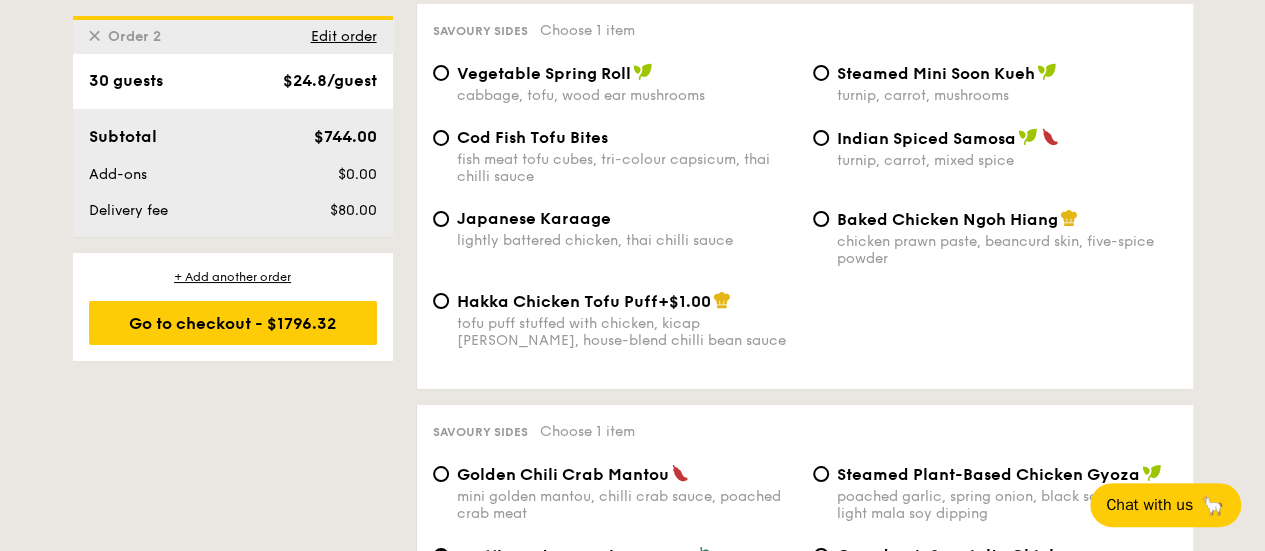 scroll, scrollTop: 3474, scrollLeft: 0, axis: vertical 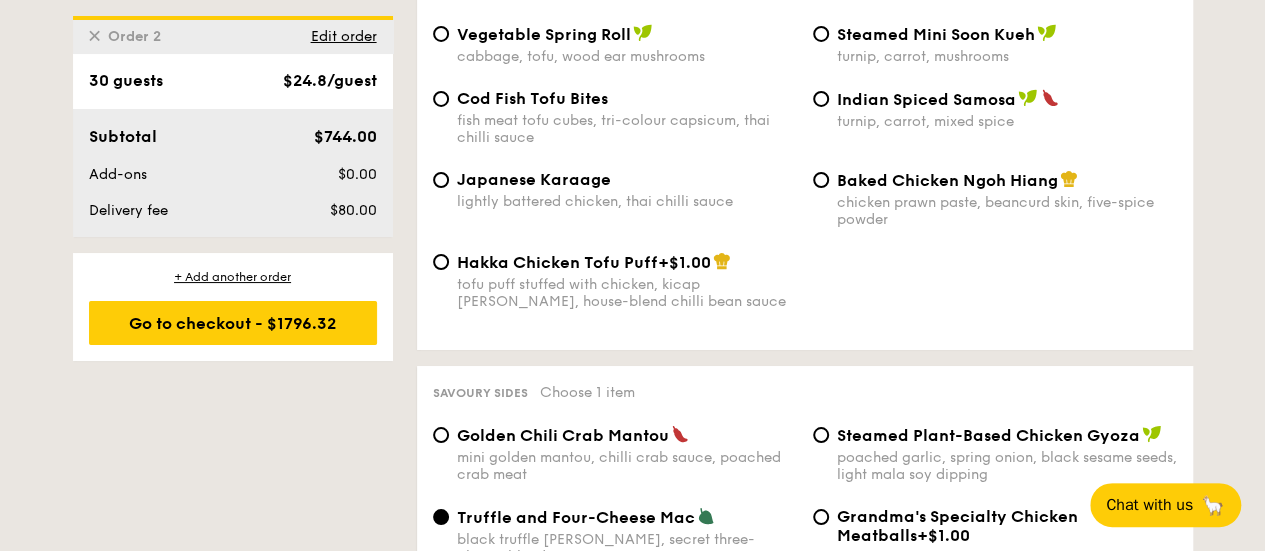 click on "Baked Chicken Ngoh Hiang" at bounding box center [947, 180] 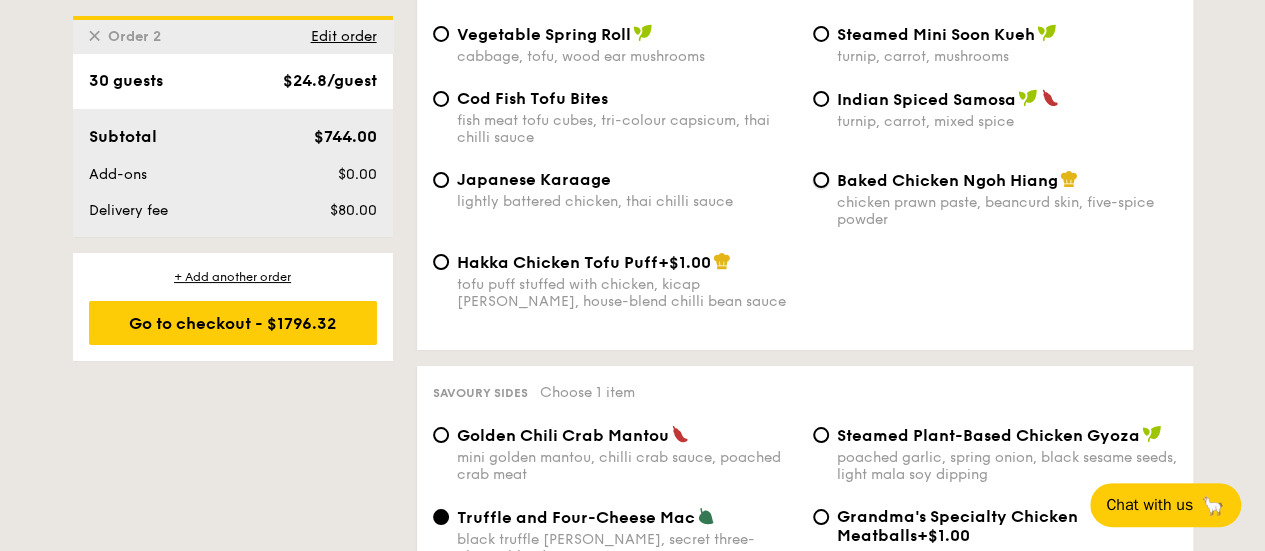 click on "Baked Chicken Ngoh Hiang chicken prawn paste, beancurd skin, five-spice powder" at bounding box center (821, 180) 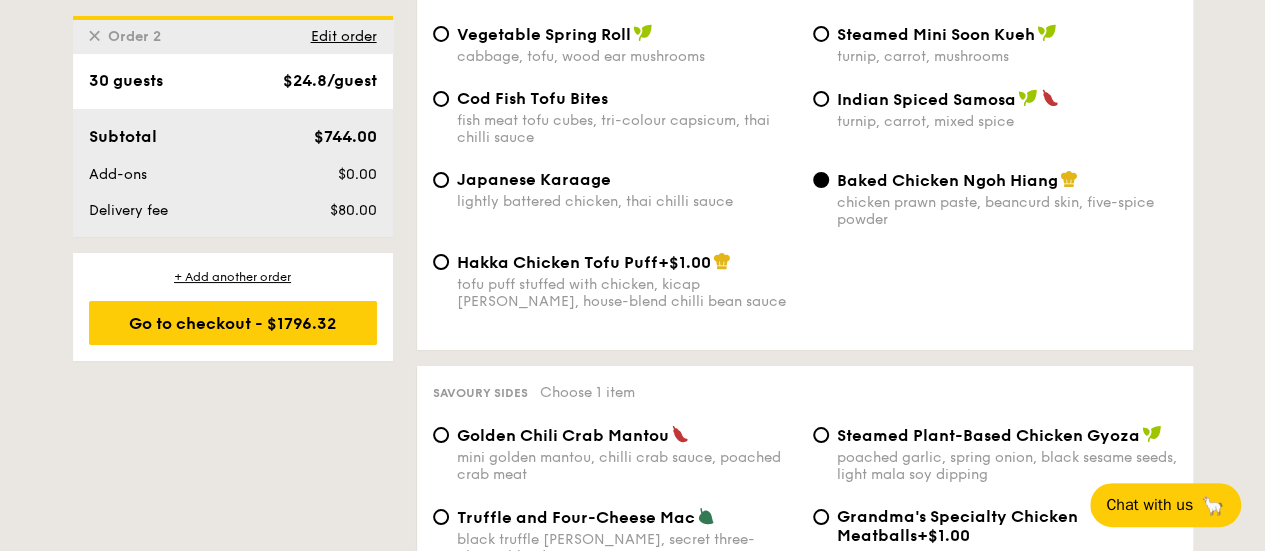 click on "Golden Chili Crab Mantou" at bounding box center (563, 435) 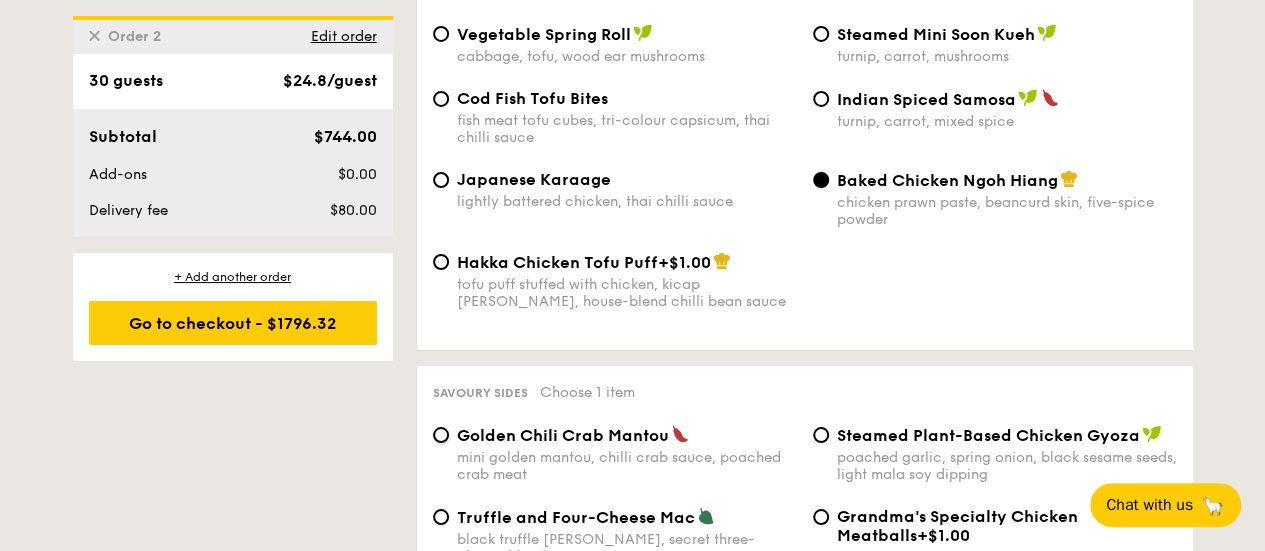 click on "Golden Chili Crab Mantou mini golden mantou, chilli crab sauce, poached crab meat" at bounding box center (441, 435) 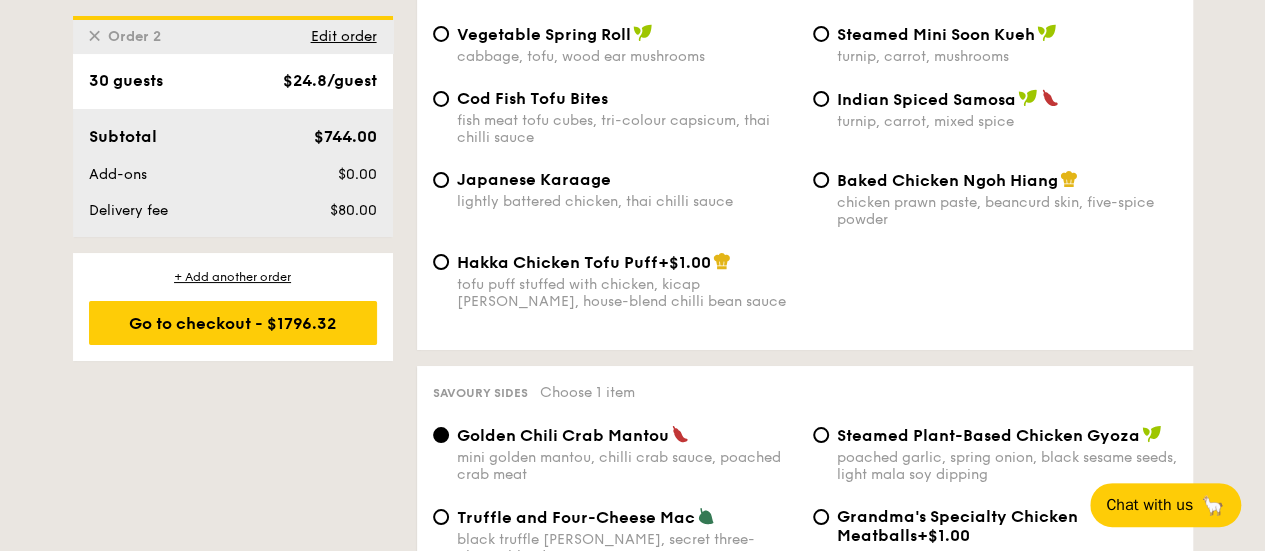 click on "Hakka Chicken Tofu Puff" at bounding box center [557, 262] 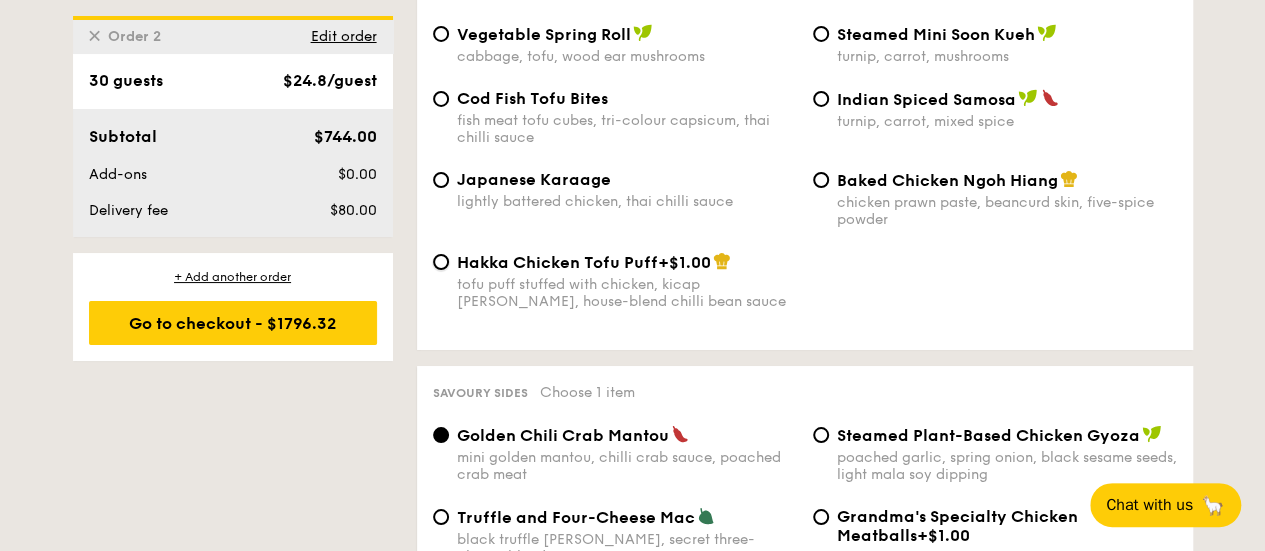 click on "Hakka Chicken Tofu Puff
+$1.00
tofu puff stuffed with chicken, kicap [PERSON_NAME], house-blend chilli bean sauce" at bounding box center (441, 262) 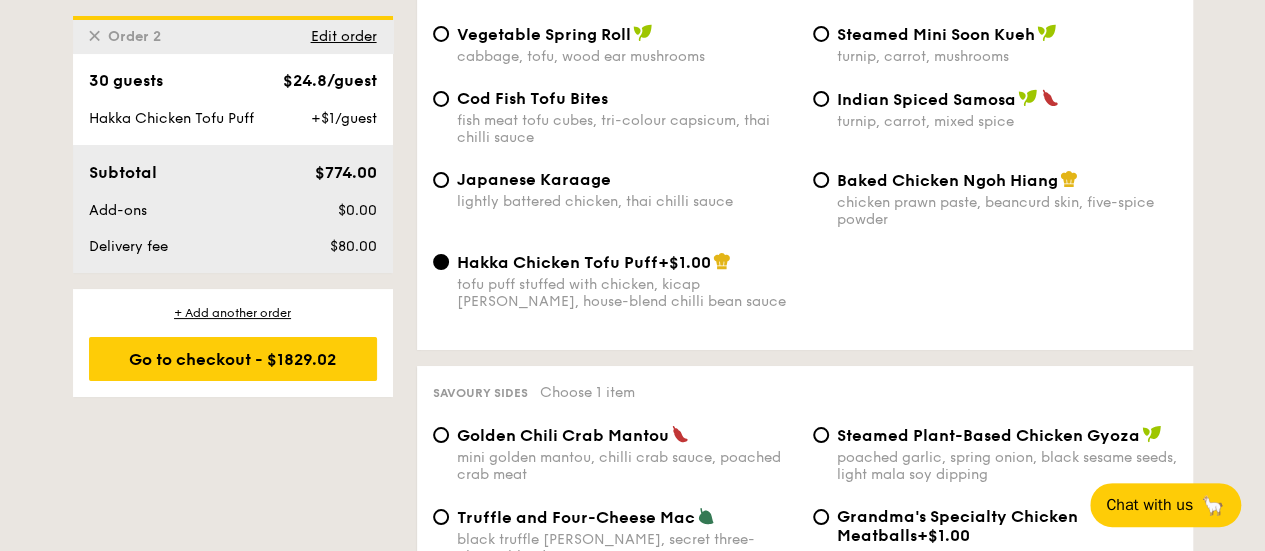 click on "Golden Chili Crab Mantou" at bounding box center (563, 435) 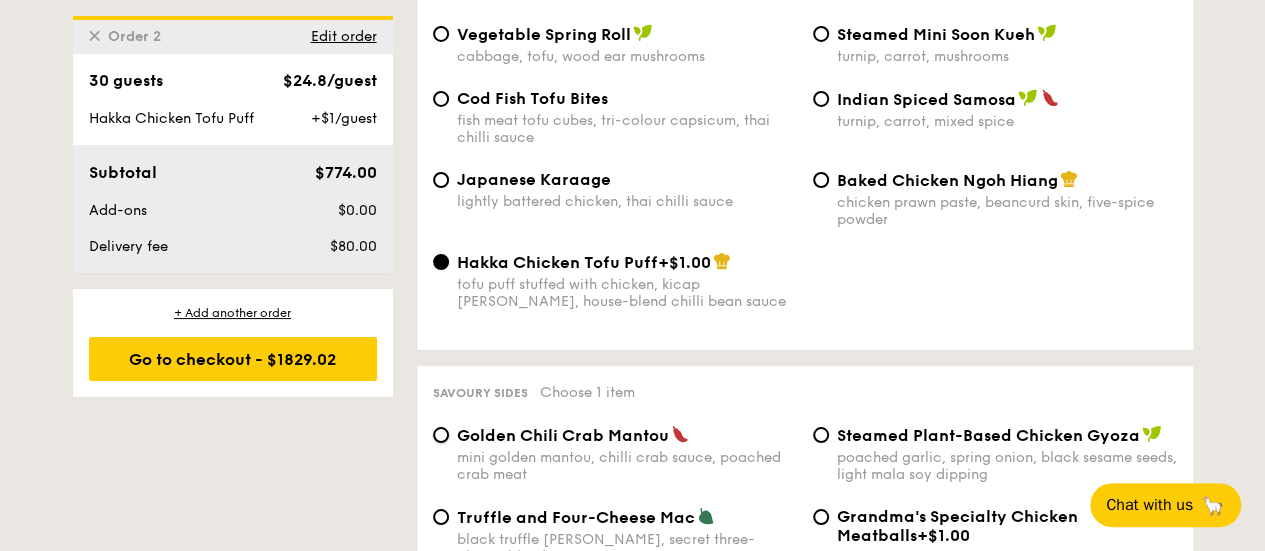 click on "Golden Chili Crab Mantou mini golden mantou, chilli crab sauce, poached crab meat" at bounding box center (441, 435) 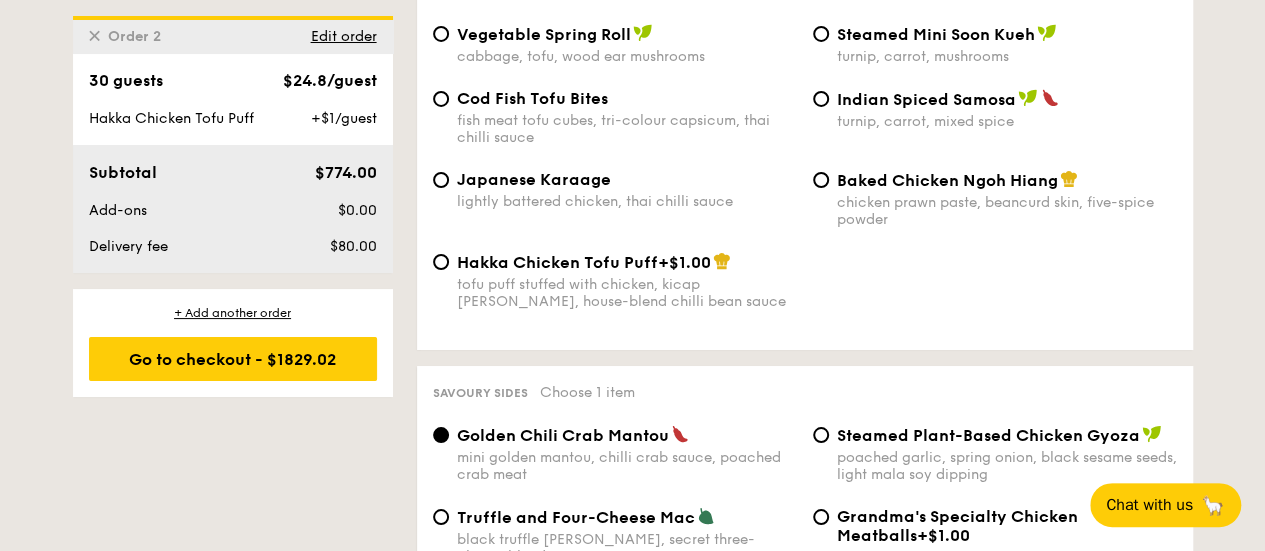click on "Hakka Chicken Tofu Puff" at bounding box center [557, 262] 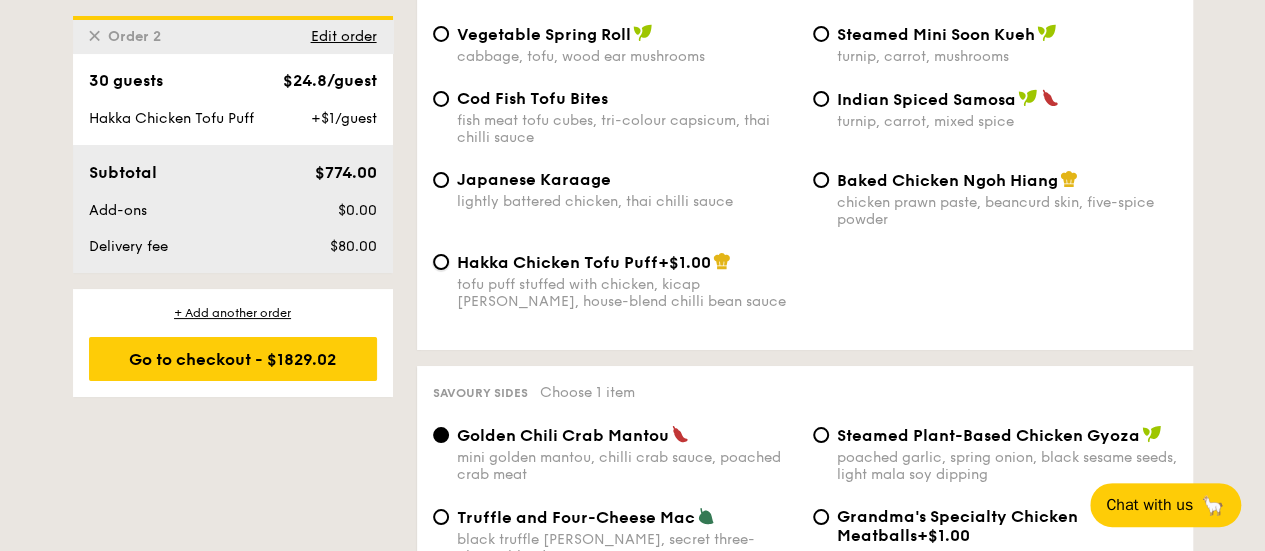 click on "Hakka Chicken Tofu Puff
+$1.00
tofu puff stuffed with chicken, kicap [PERSON_NAME], house-blend chilli bean sauce" at bounding box center [441, 262] 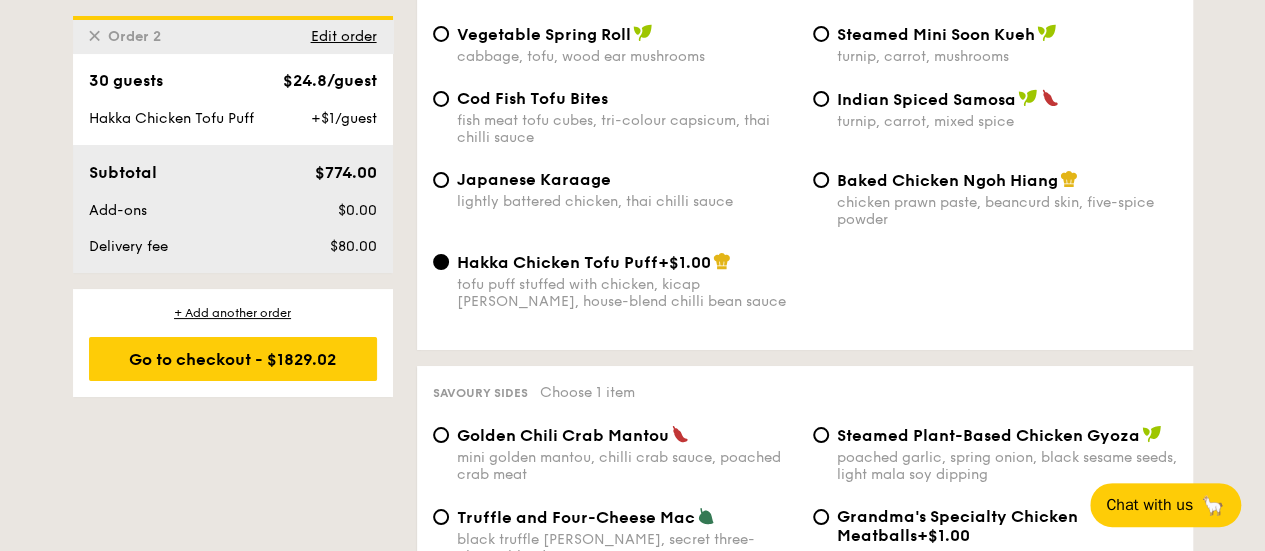 click on "Savoury sides
Choose 1 item
Golden Chili Crab Mantou mini golden mantou, chilli crab sauce, poached crab meat Steamed Plant-Based Chicken Gyoza poached garlic, spring onion, black sesame seeds, light mala soy dipping Truffle and Four-Cheese Mac black truffle [PERSON_NAME], secret three-cheese blend, nutmeg Grandma's Specialty Chicken Meatballs
+$1.00
cauliflower, mushroom pink sauce Singapore Styled Chicken Satay peanut sauce, raw onions, cucumber Sweet Buffalo Drumlets slow baked chicken drumlet, sweet and spicy sauce Maple Cinnamon Sweet Potato sarawak black pepper, cinnamon-infused maple syrup, kale" at bounding box center (805, 568) 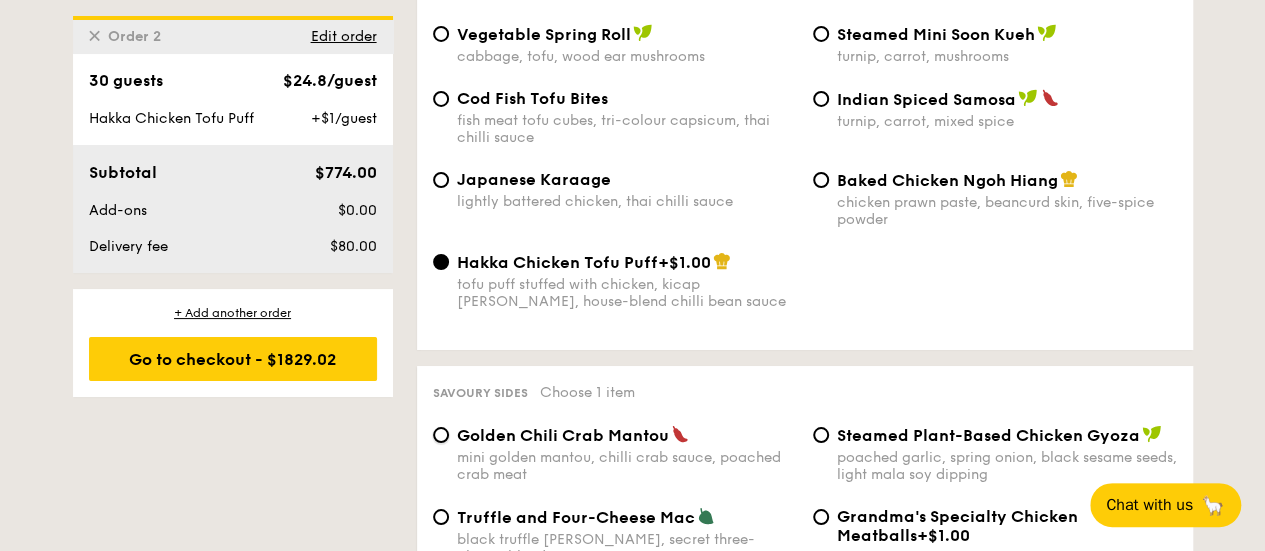 click on "Golden Chili Crab Mantou mini golden mantou, chilli crab sauce, poached crab meat" at bounding box center (441, 435) 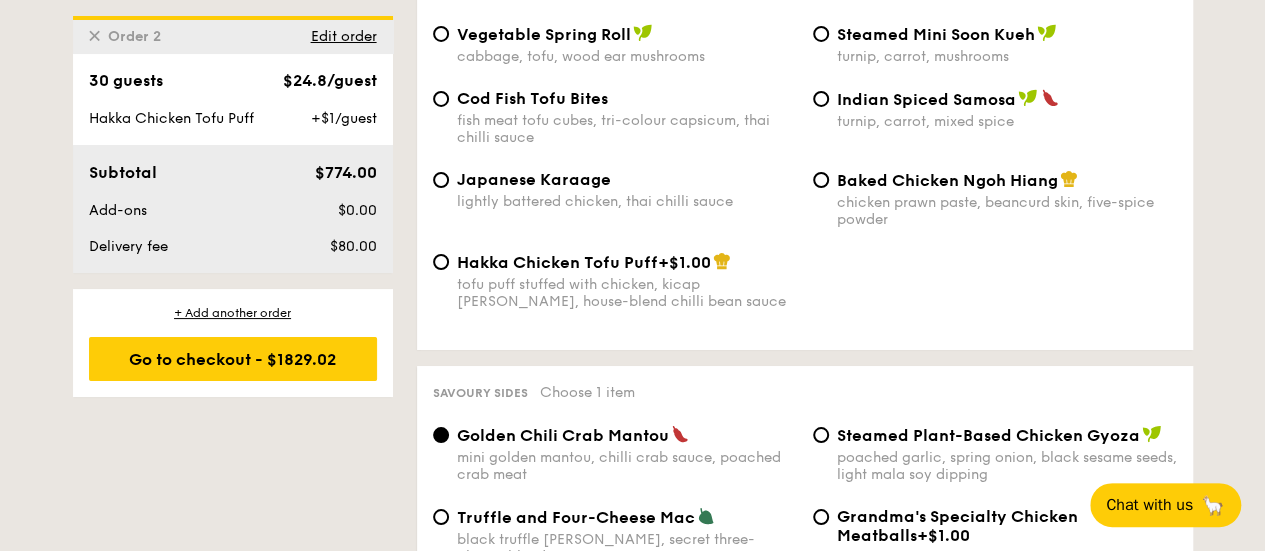 click on "Hakka Chicken Tofu Puff
+$1.00
tofu puff stuffed with chicken, kicap [PERSON_NAME], house-blend chilli bean sauce" at bounding box center [615, 281] 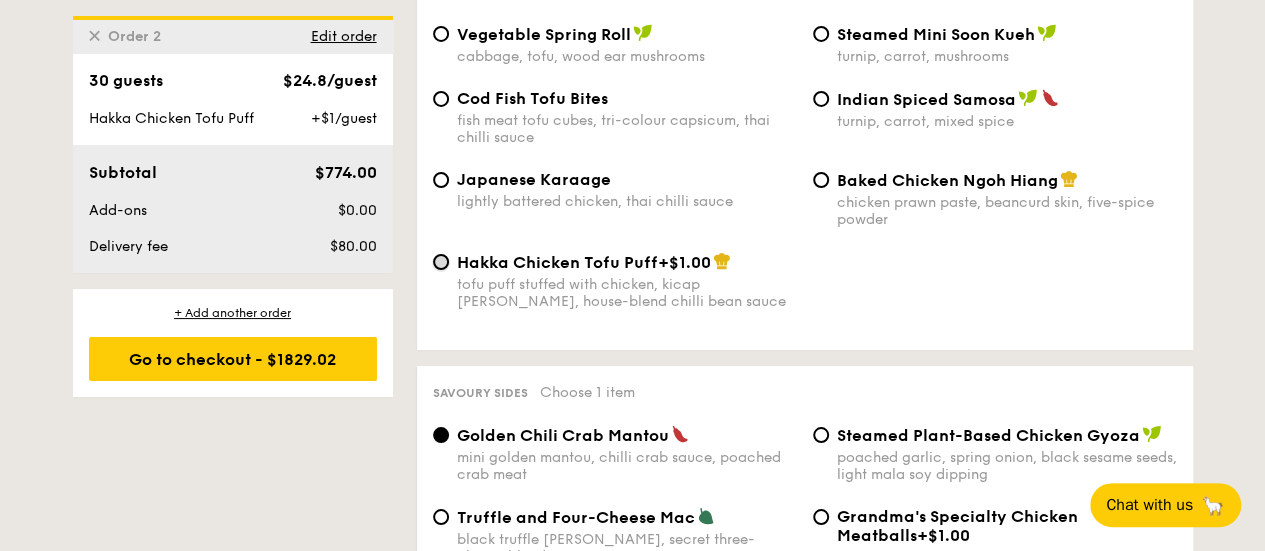 click on "Hakka Chicken Tofu Puff
+$1.00
tofu puff stuffed with chicken, kicap [PERSON_NAME], house-blend chilli bean sauce" at bounding box center [441, 262] 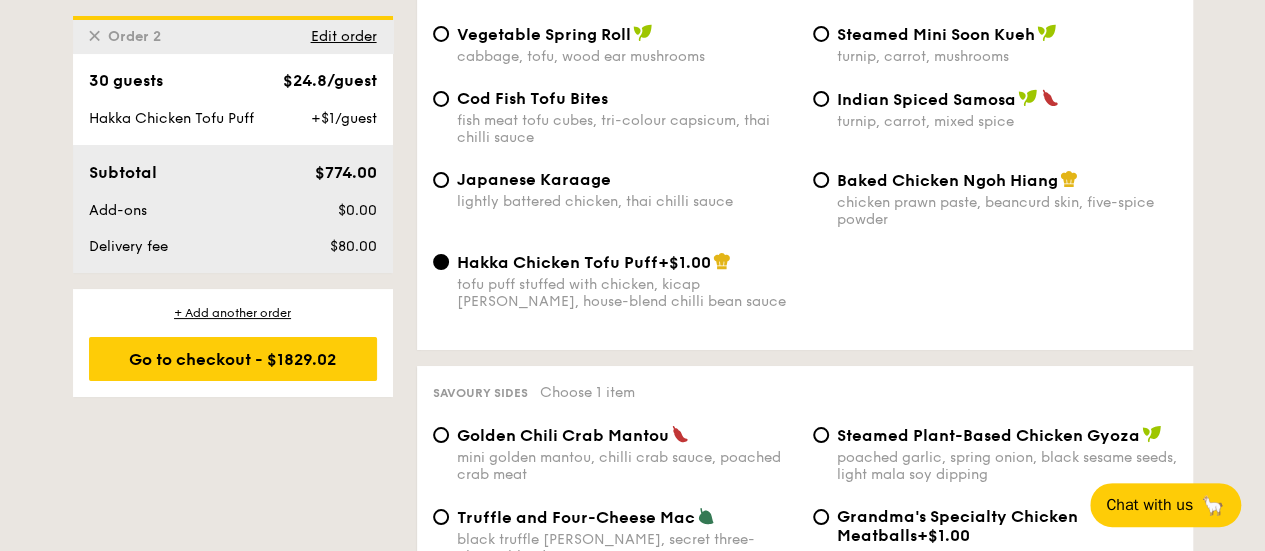 click on "Golden Chili Crab Mantou mini golden mantou, chilli crab sauce, poached crab meat" at bounding box center (615, 454) 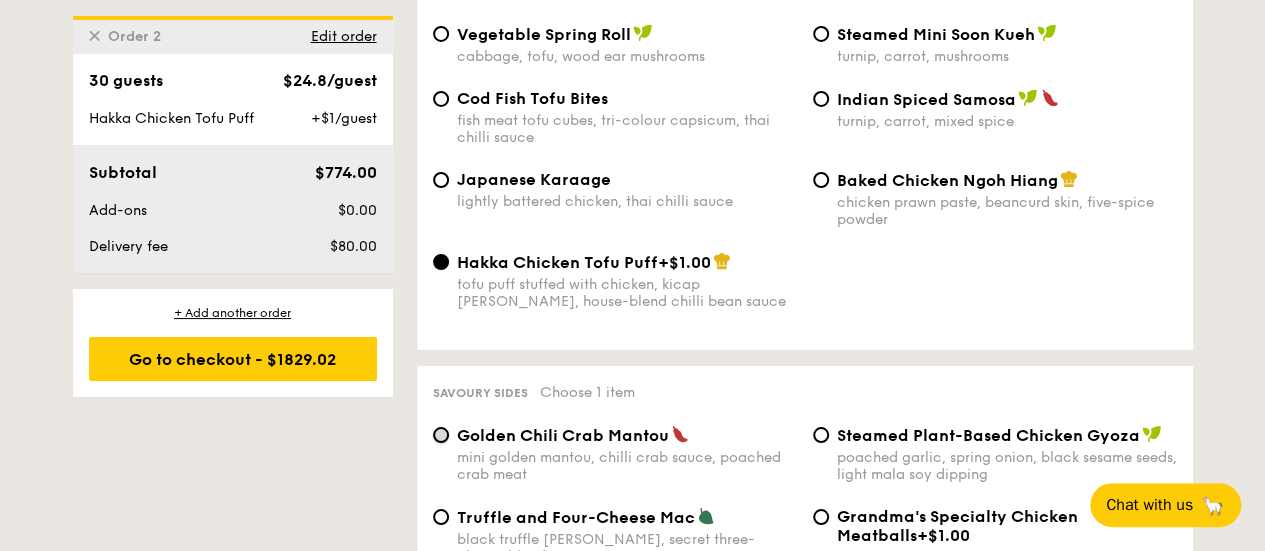click on "Golden Chili Crab Mantou mini golden mantou, chilli crab sauce, poached crab meat" at bounding box center [441, 435] 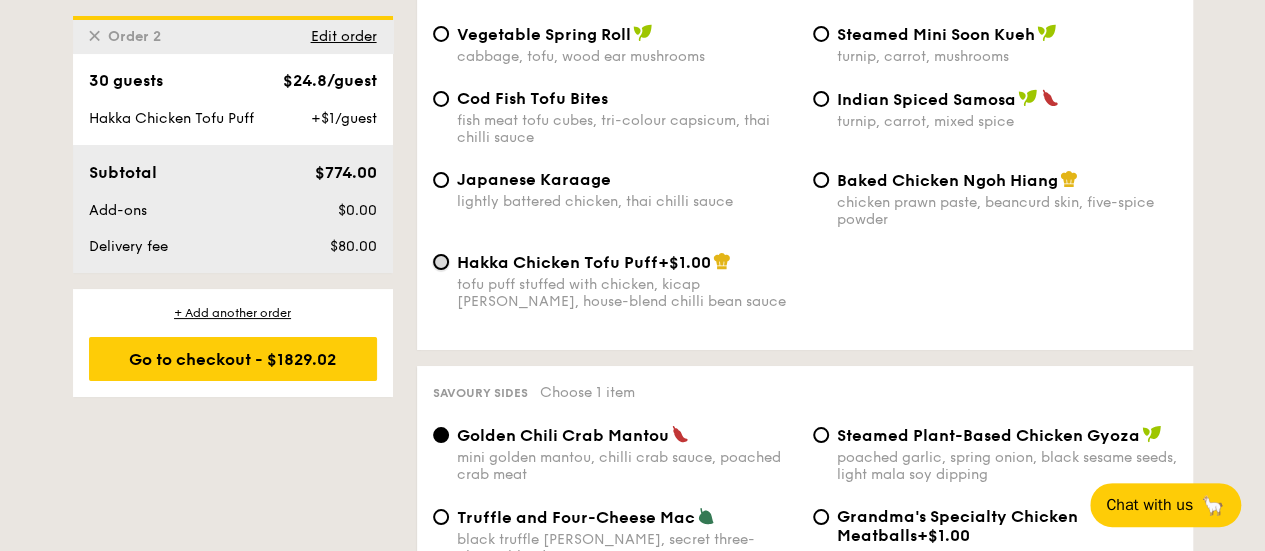 click on "Hakka Chicken Tofu Puff
+$1.00
tofu puff stuffed with chicken, kicap [PERSON_NAME], house-blend chilli bean sauce" at bounding box center [441, 262] 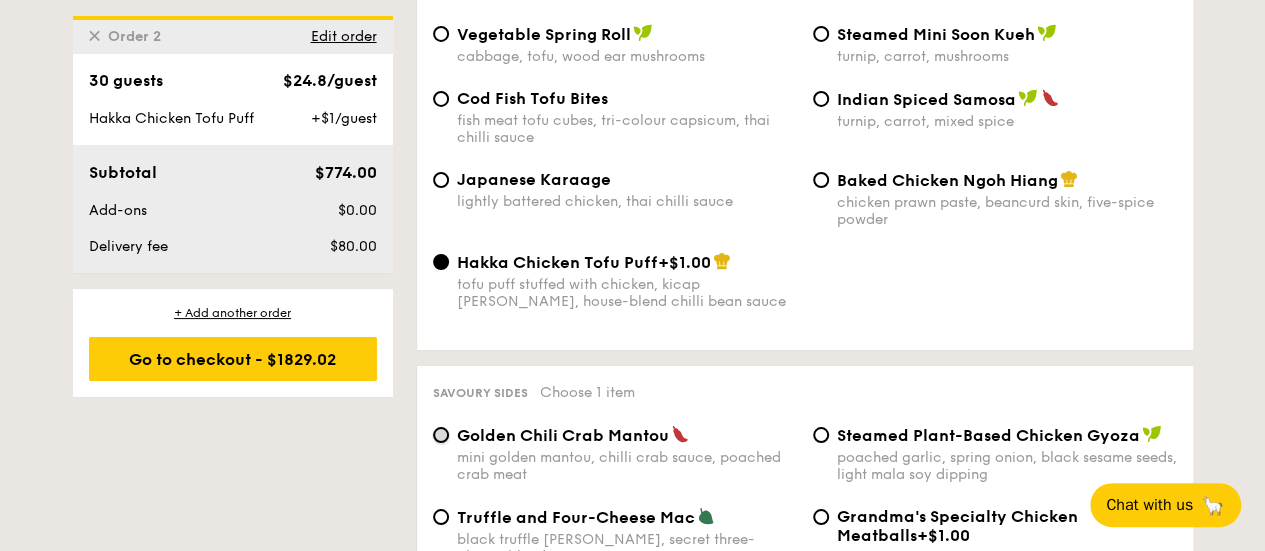 click on "Golden Chili Crab Mantou mini golden mantou, chilli crab sauce, poached crab meat" at bounding box center (441, 435) 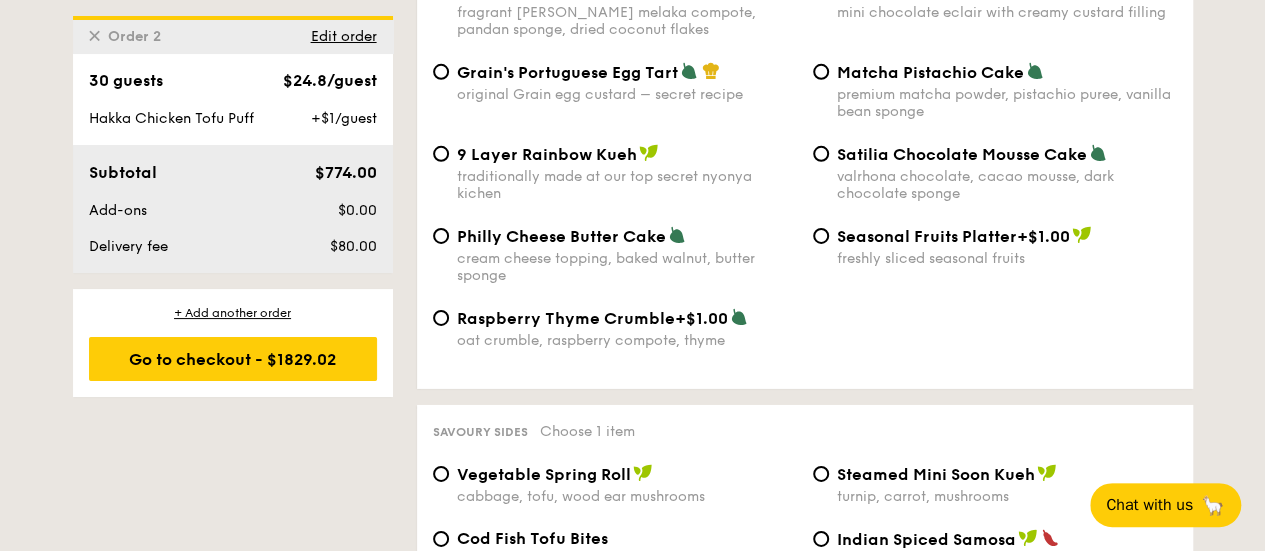 scroll, scrollTop: 2746, scrollLeft: 0, axis: vertical 